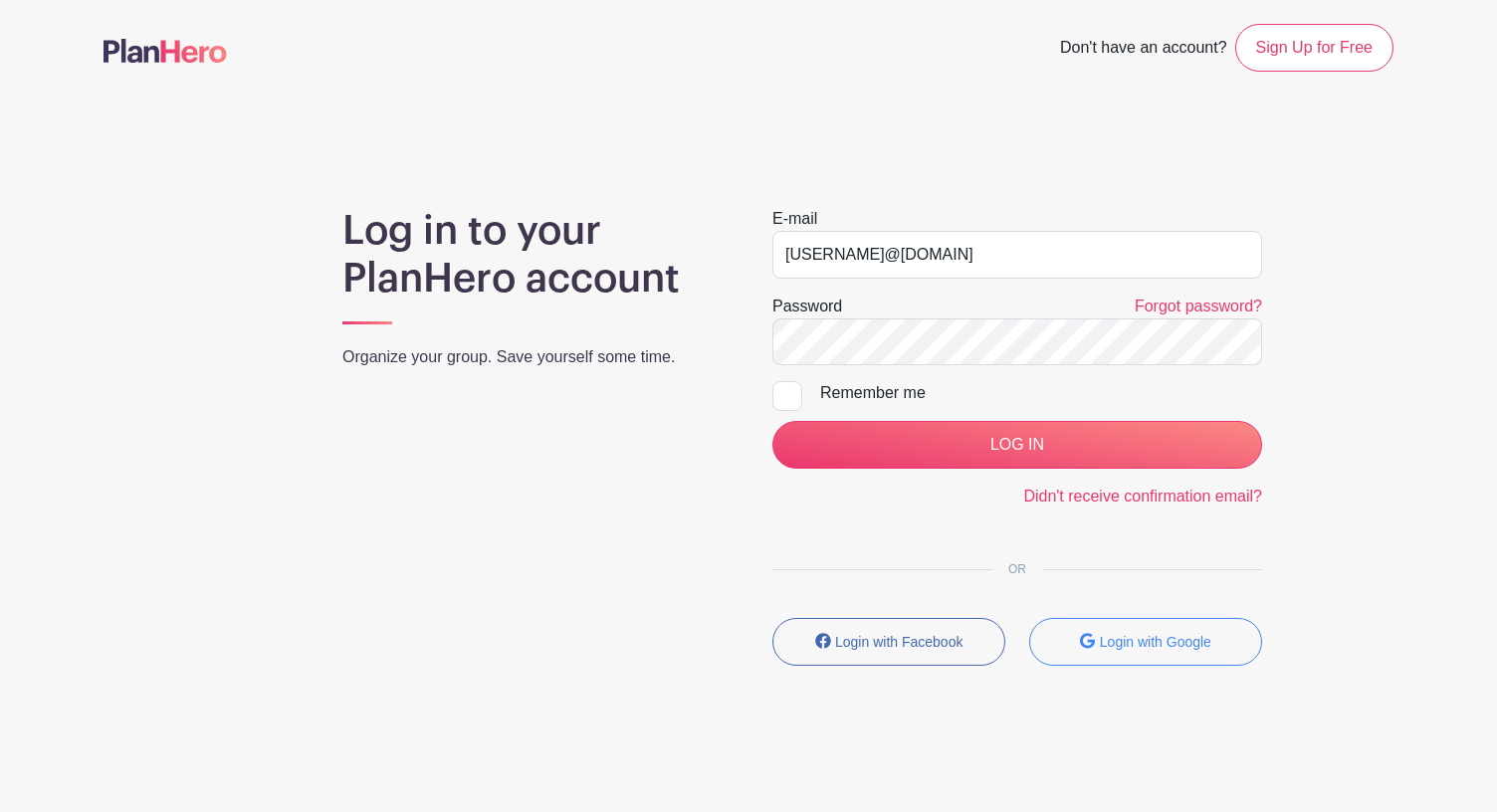 scroll, scrollTop: 0, scrollLeft: 0, axis: both 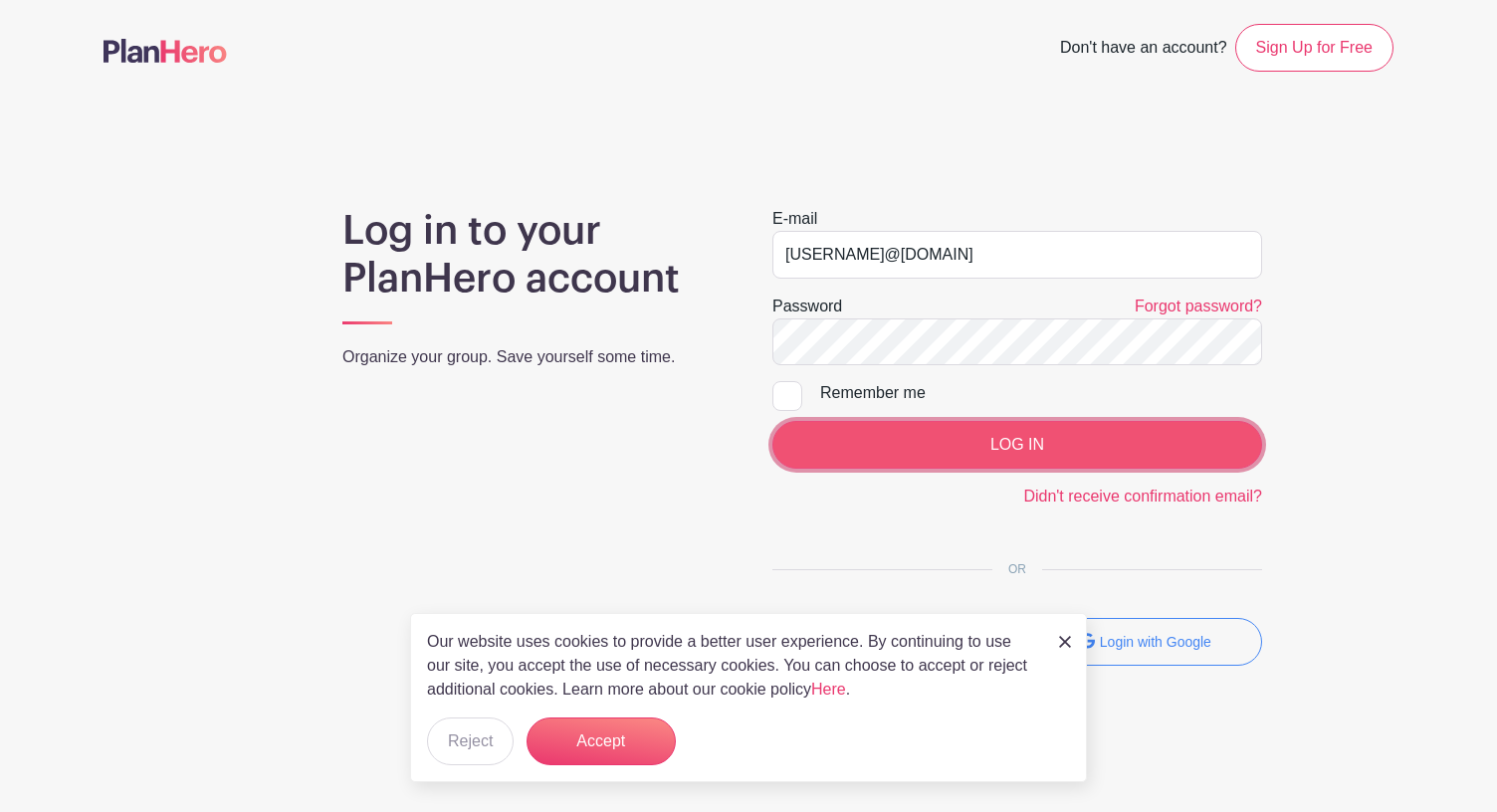 click on "LOG IN" at bounding box center [1017, 445] 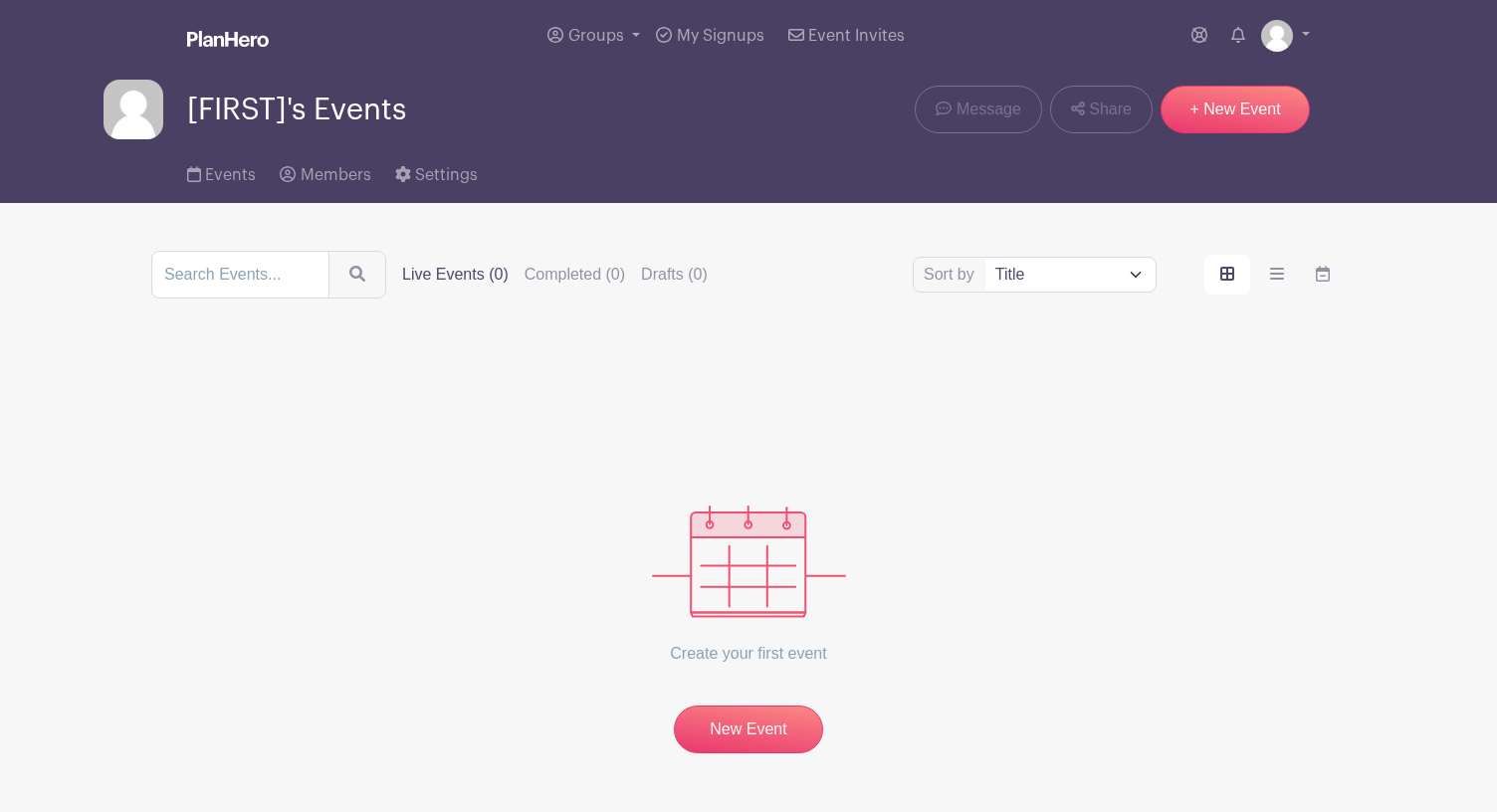 scroll, scrollTop: 0, scrollLeft: 0, axis: both 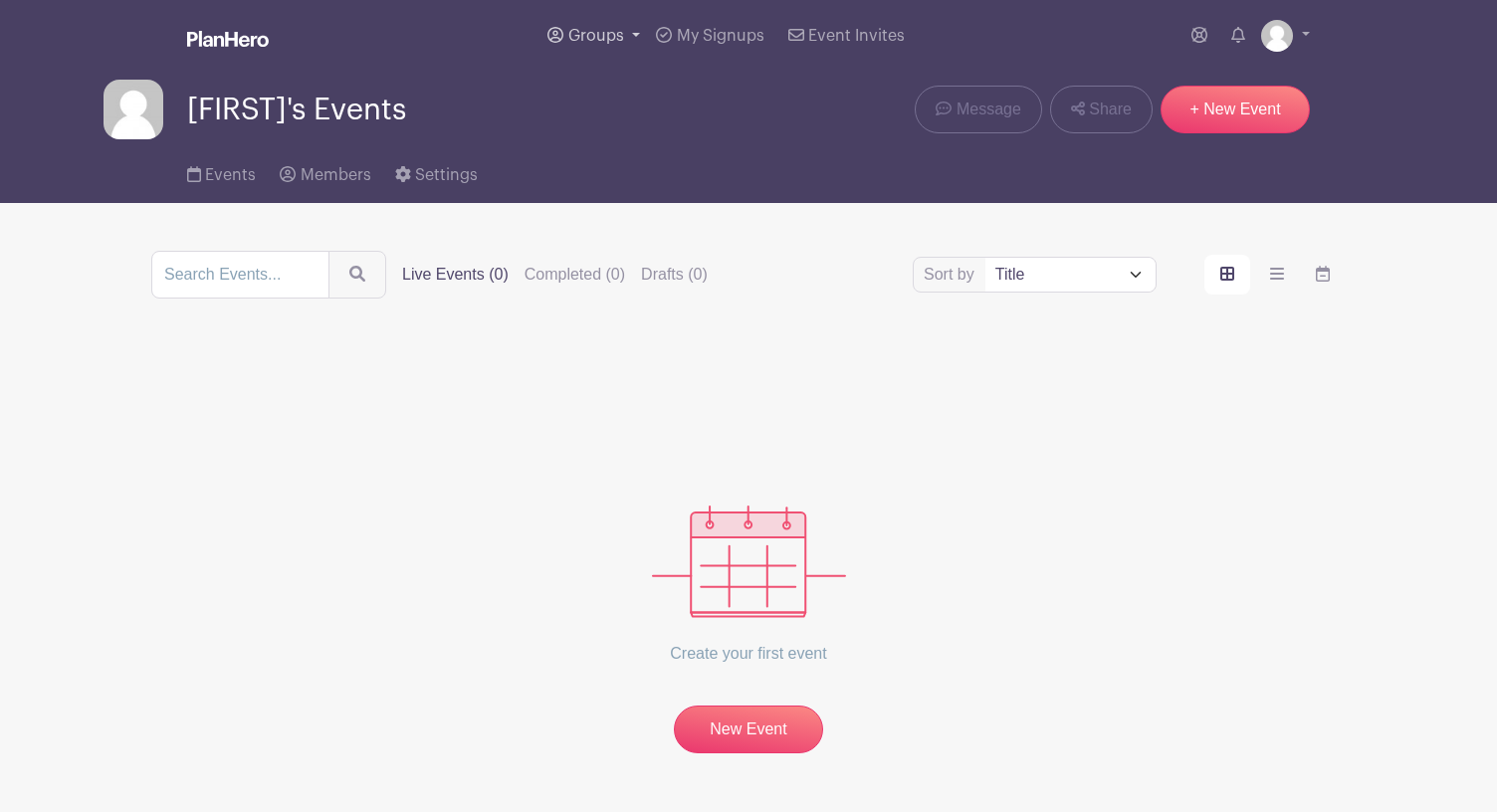 click on "Groups" at bounding box center [593, 36] 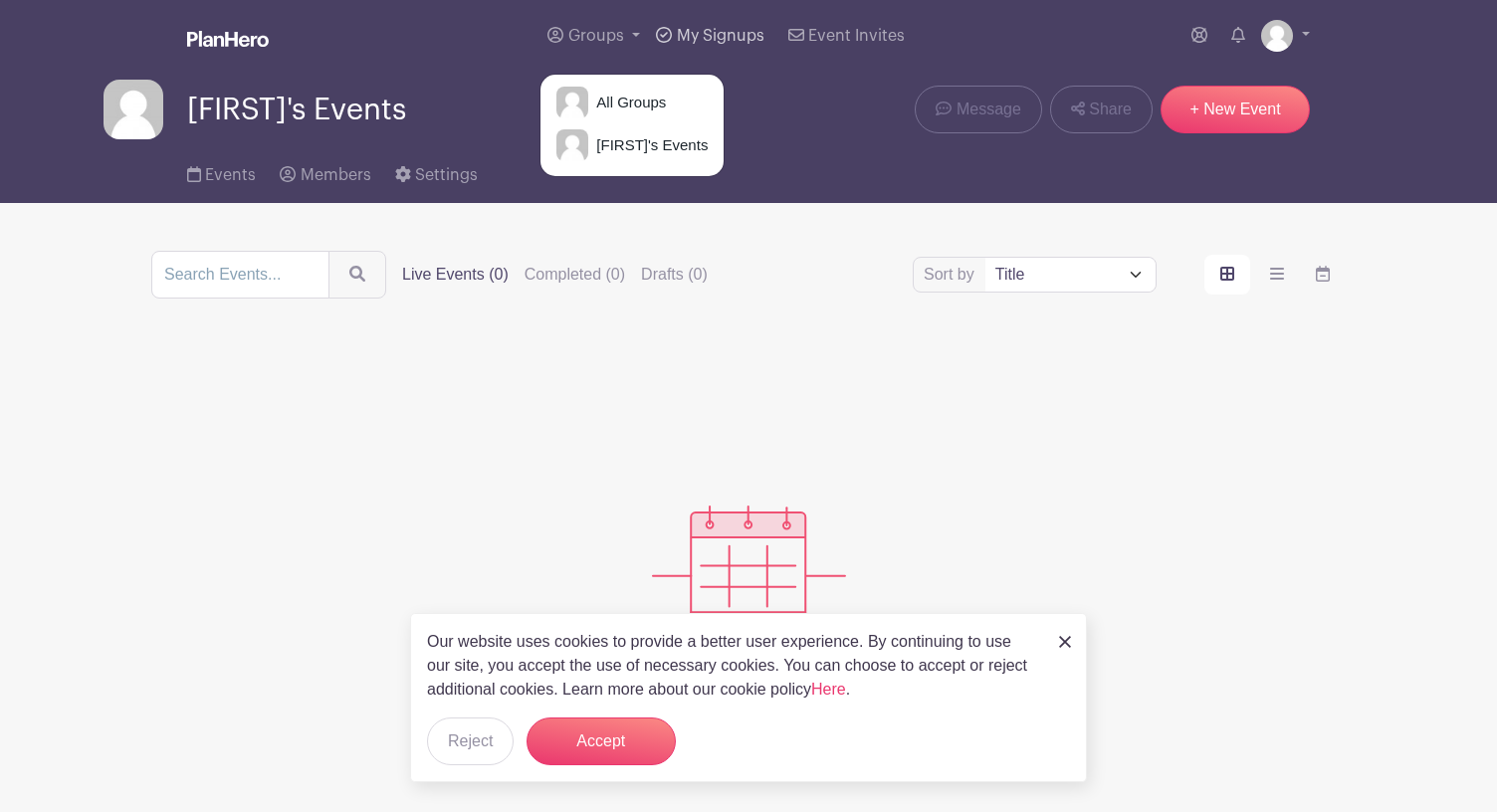 click on "My Signups" at bounding box center [721, 36] 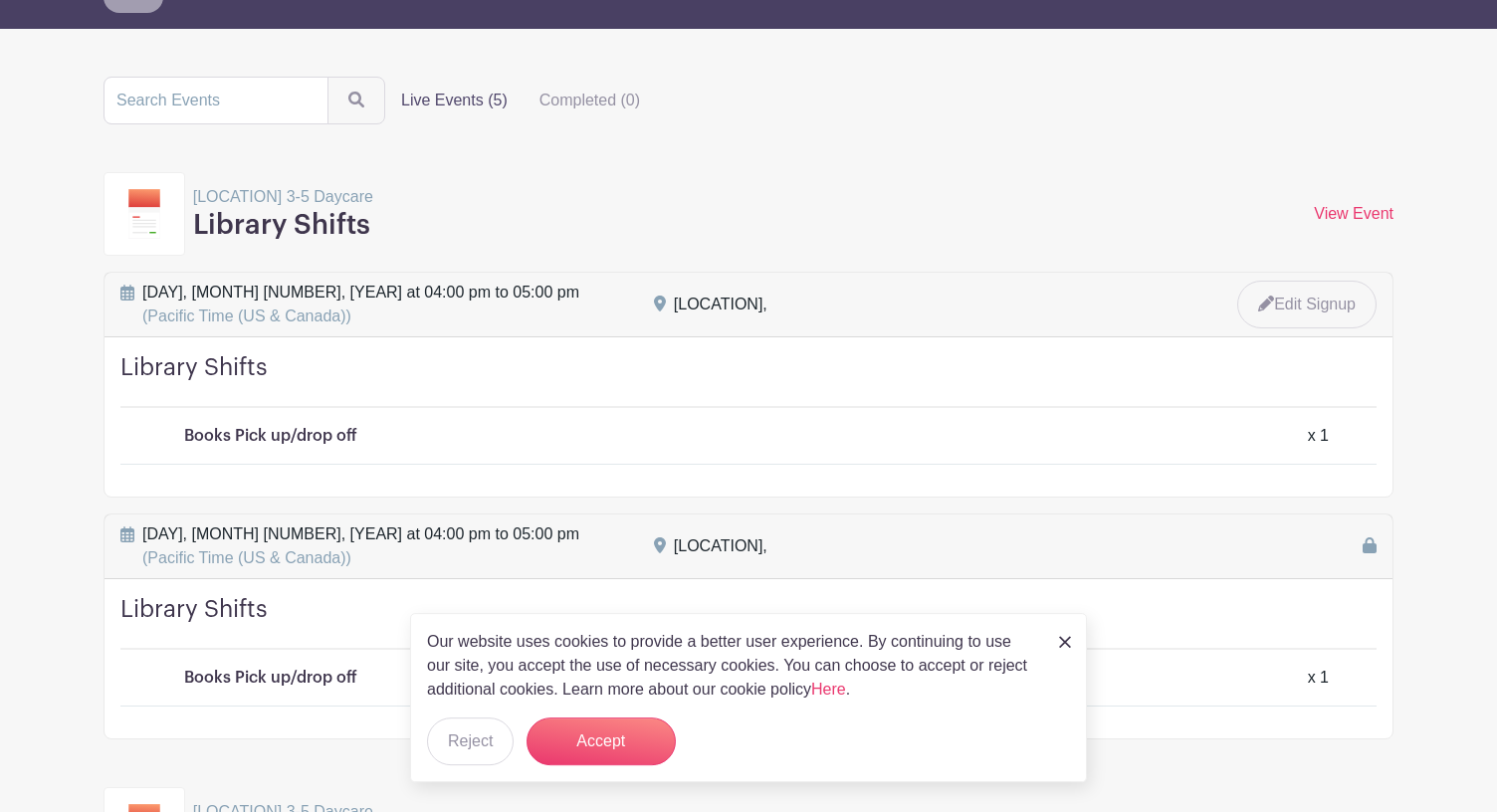 scroll, scrollTop: 137, scrollLeft: 0, axis: vertical 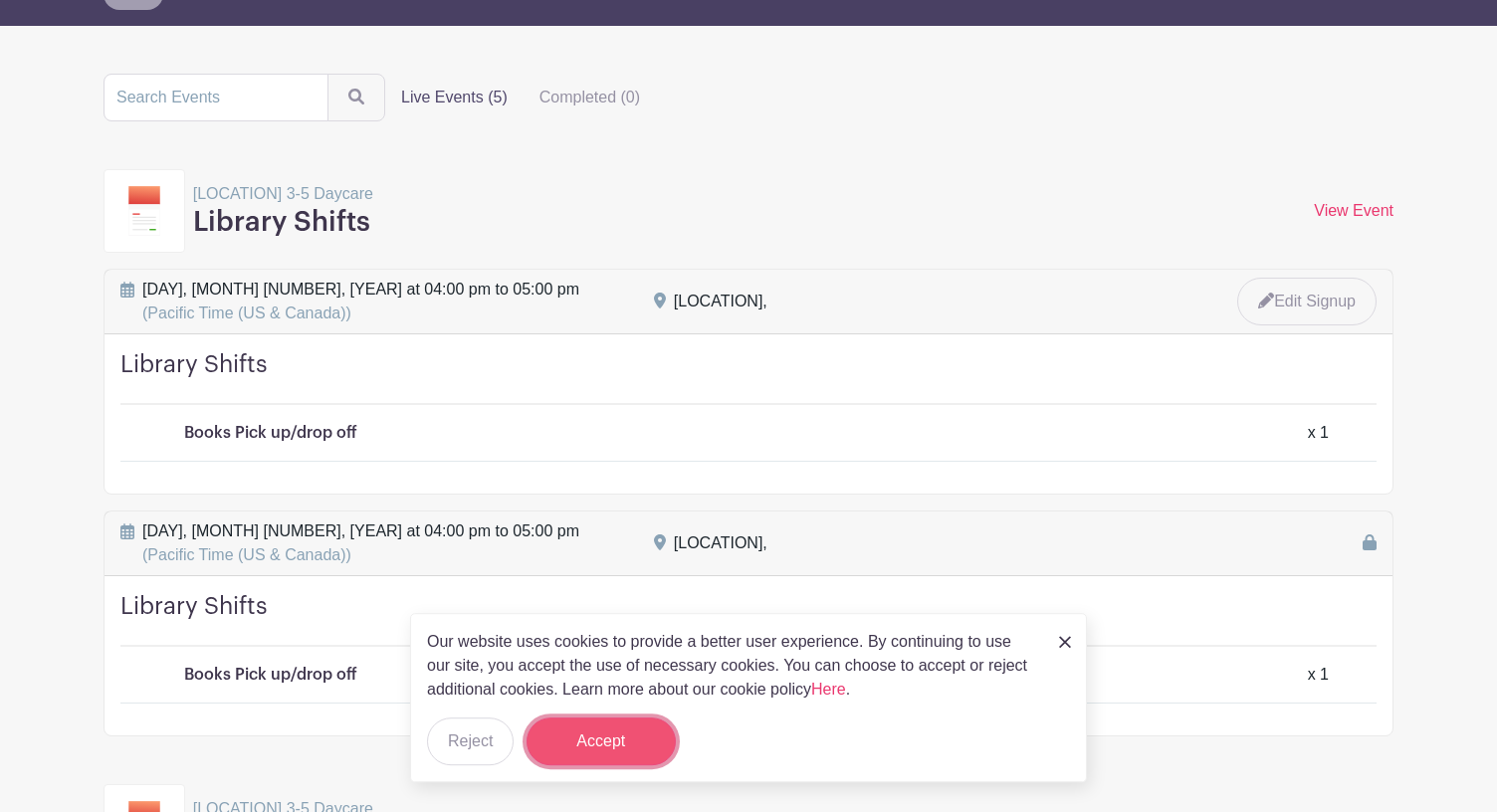 click on "Accept" at bounding box center (601, 741) 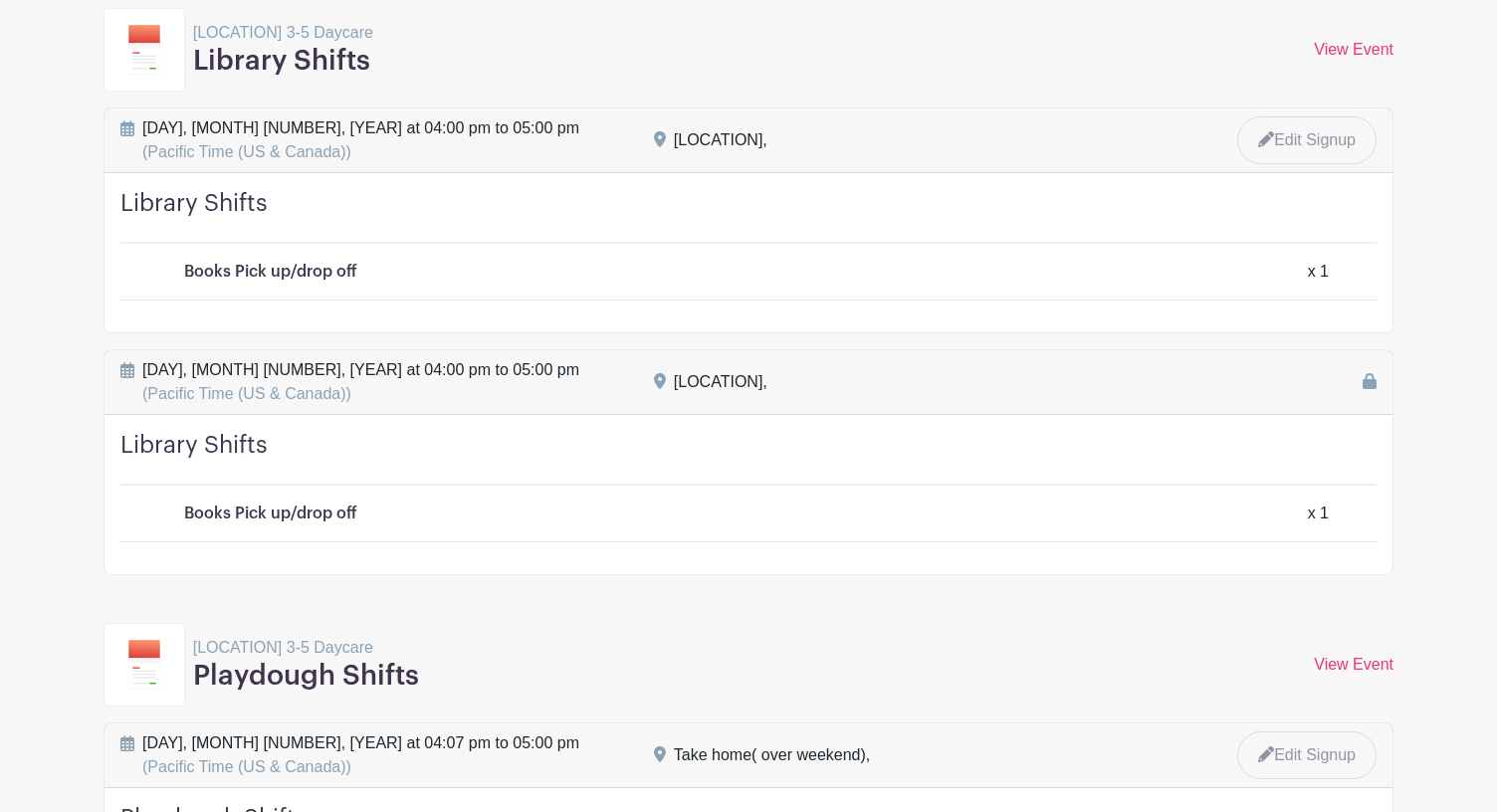 scroll, scrollTop: 287, scrollLeft: 0, axis: vertical 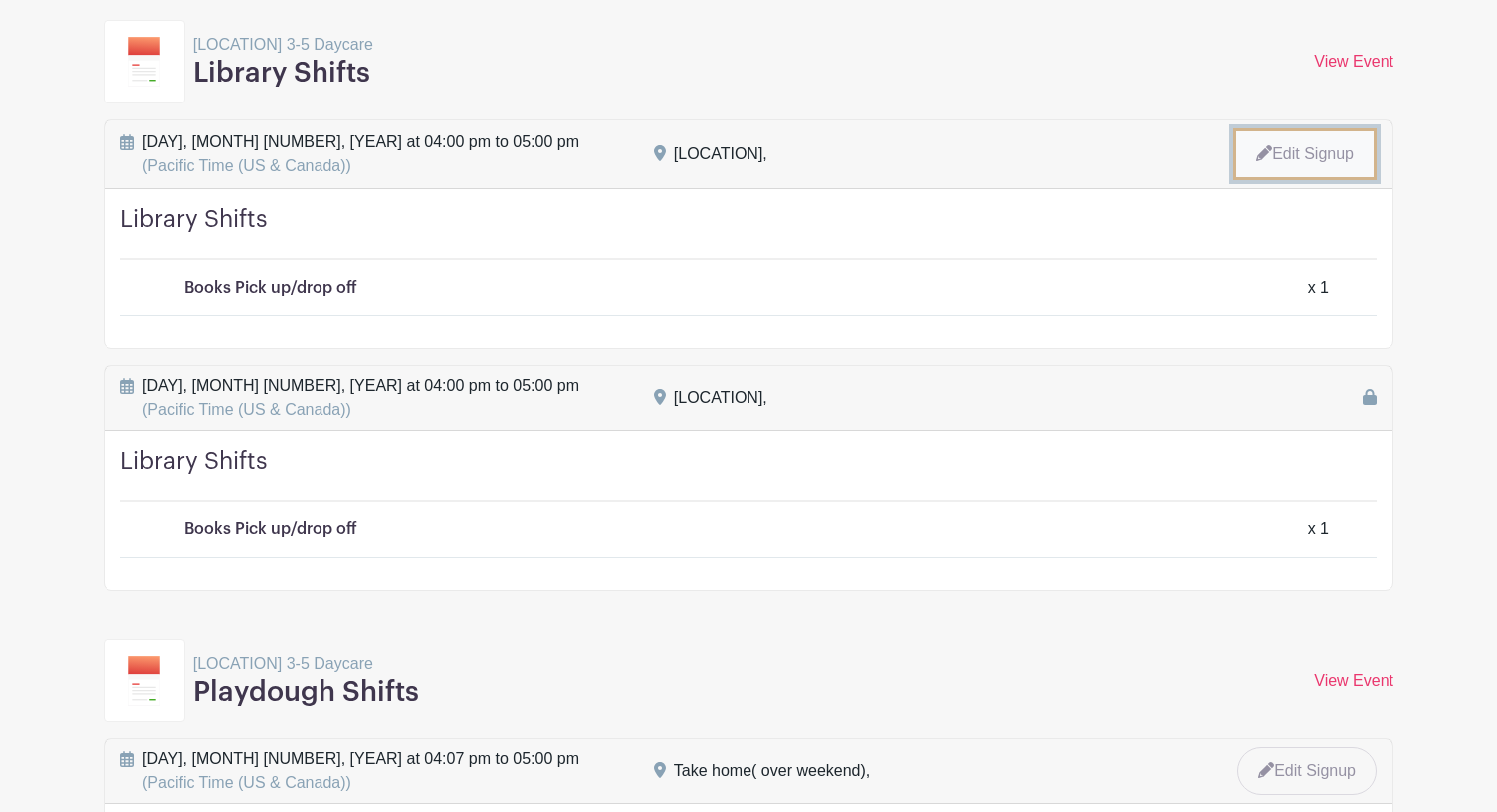 click on "Edit Signup" at bounding box center (1305, 154) 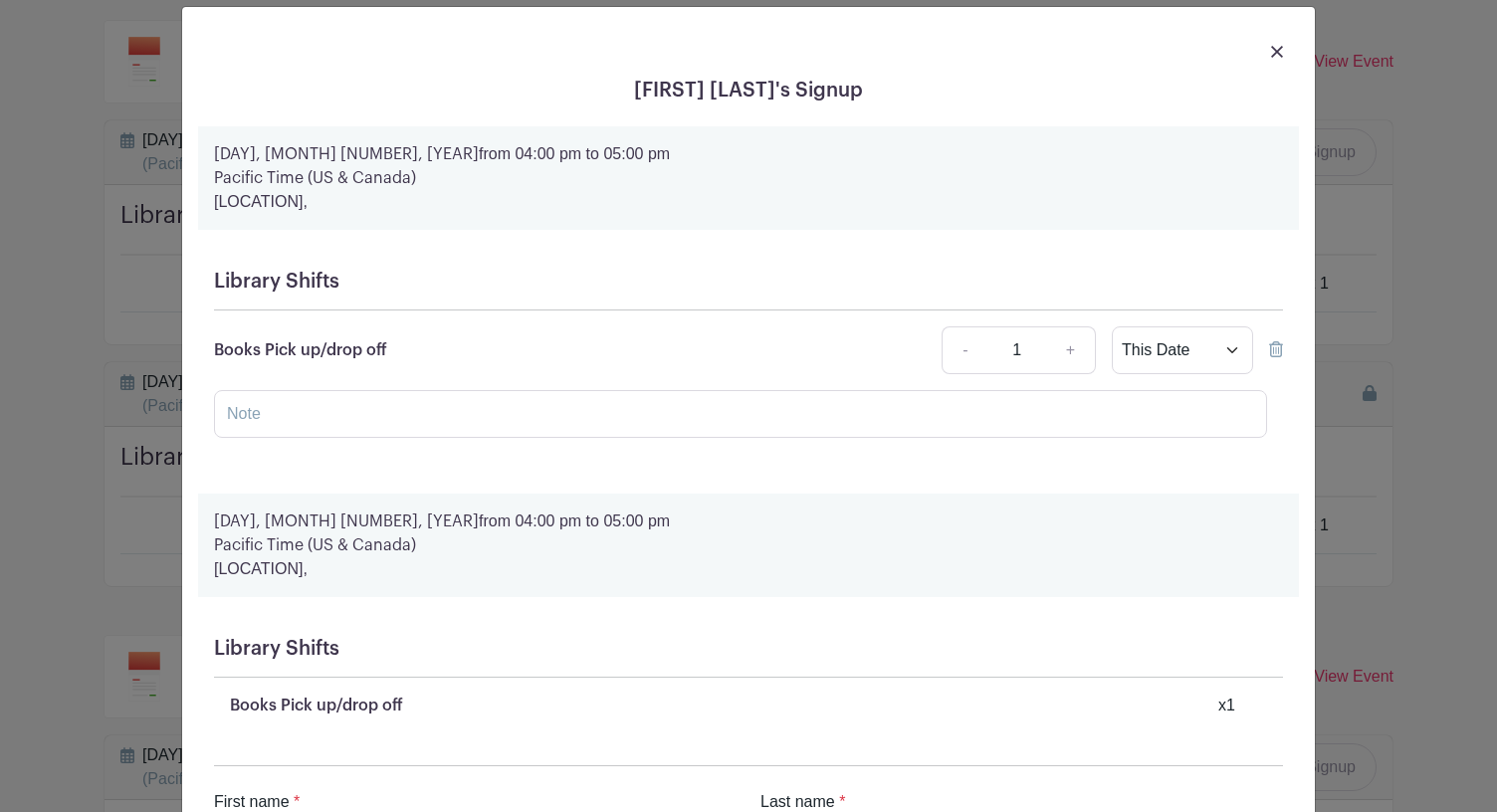 scroll, scrollTop: 0, scrollLeft: 0, axis: both 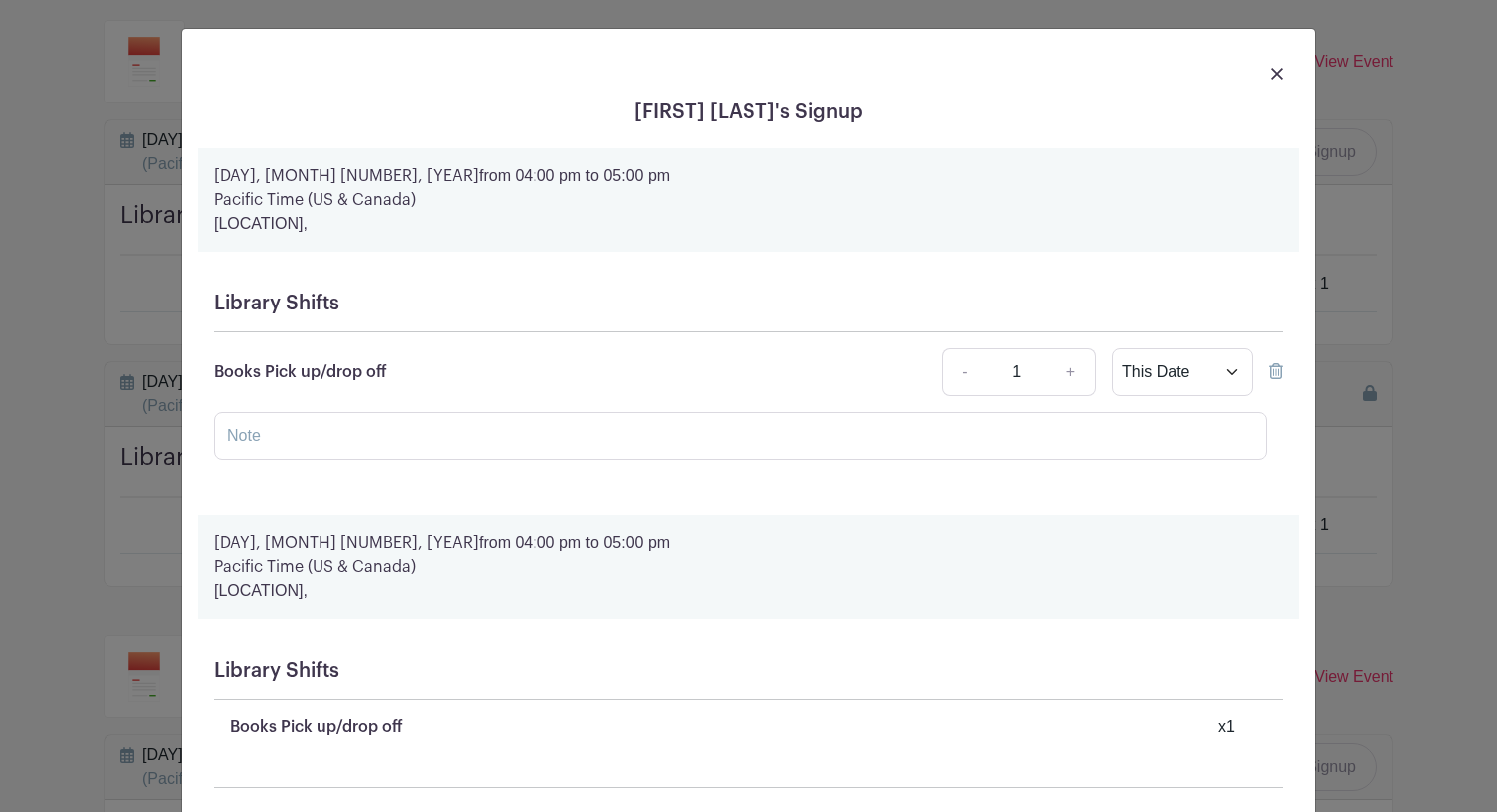 click at bounding box center (1277, 74) 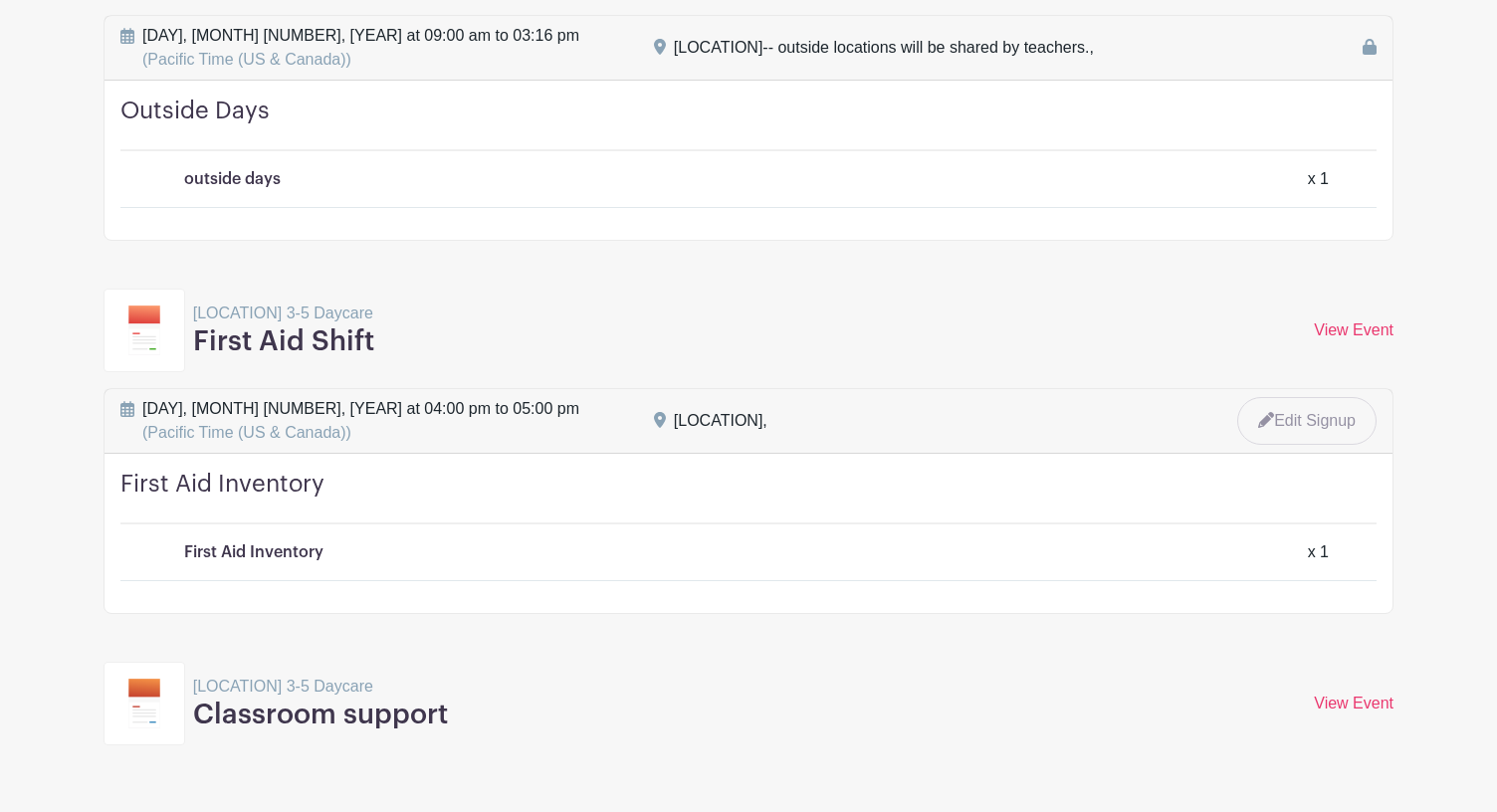 scroll, scrollTop: 1668, scrollLeft: 0, axis: vertical 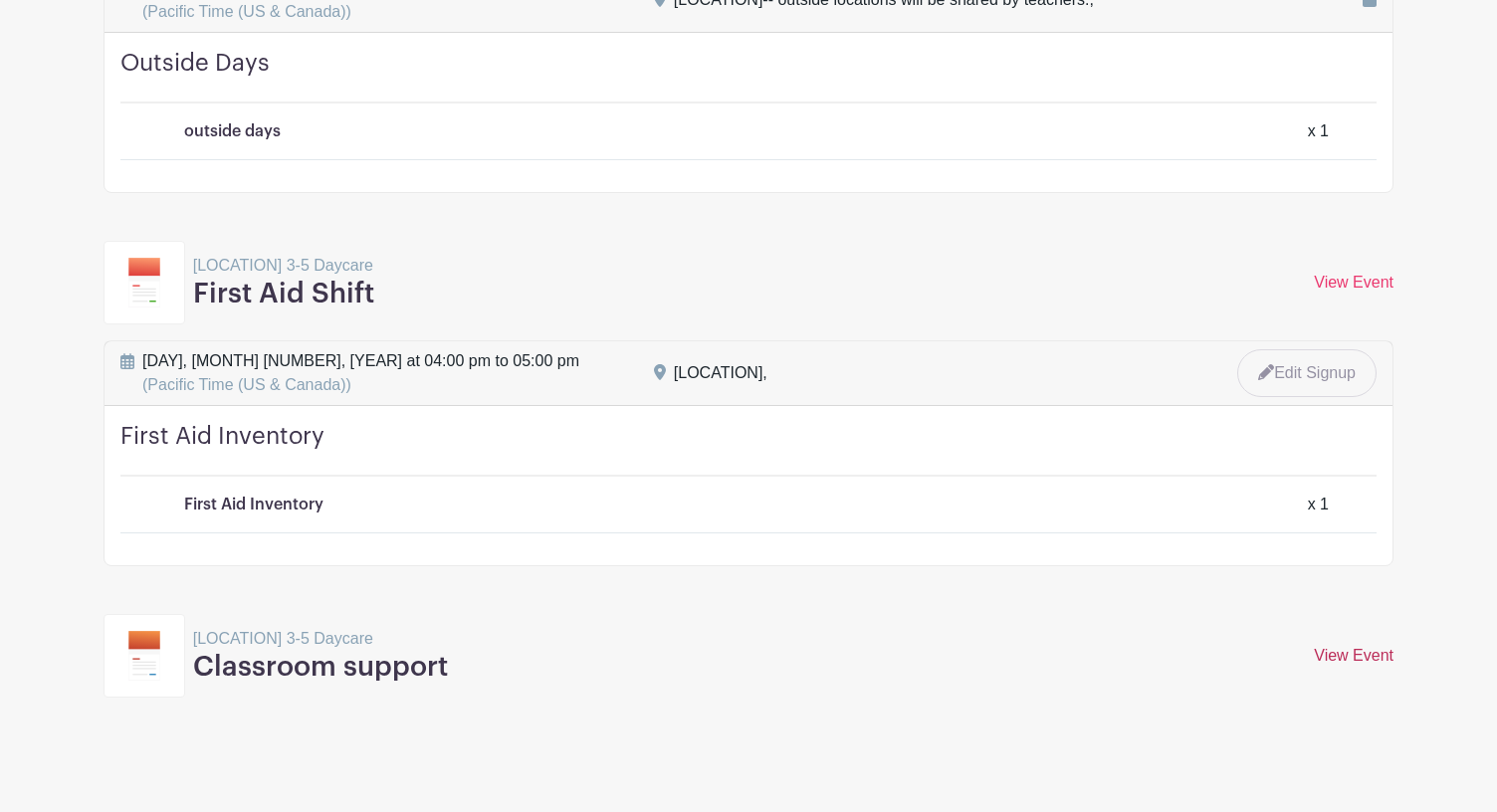 click on "View Event" at bounding box center [1354, 655] 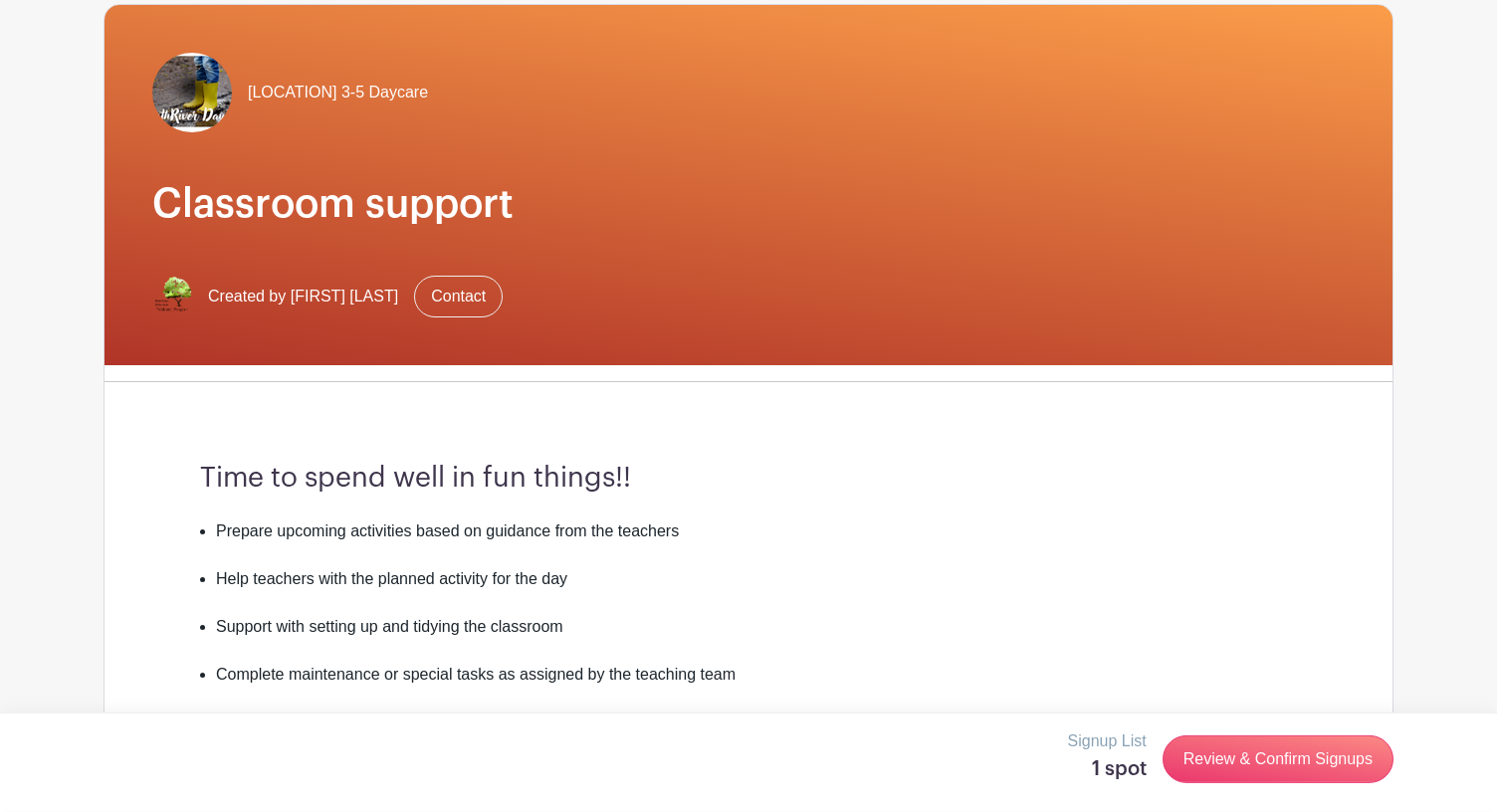 scroll, scrollTop: 0, scrollLeft: 0, axis: both 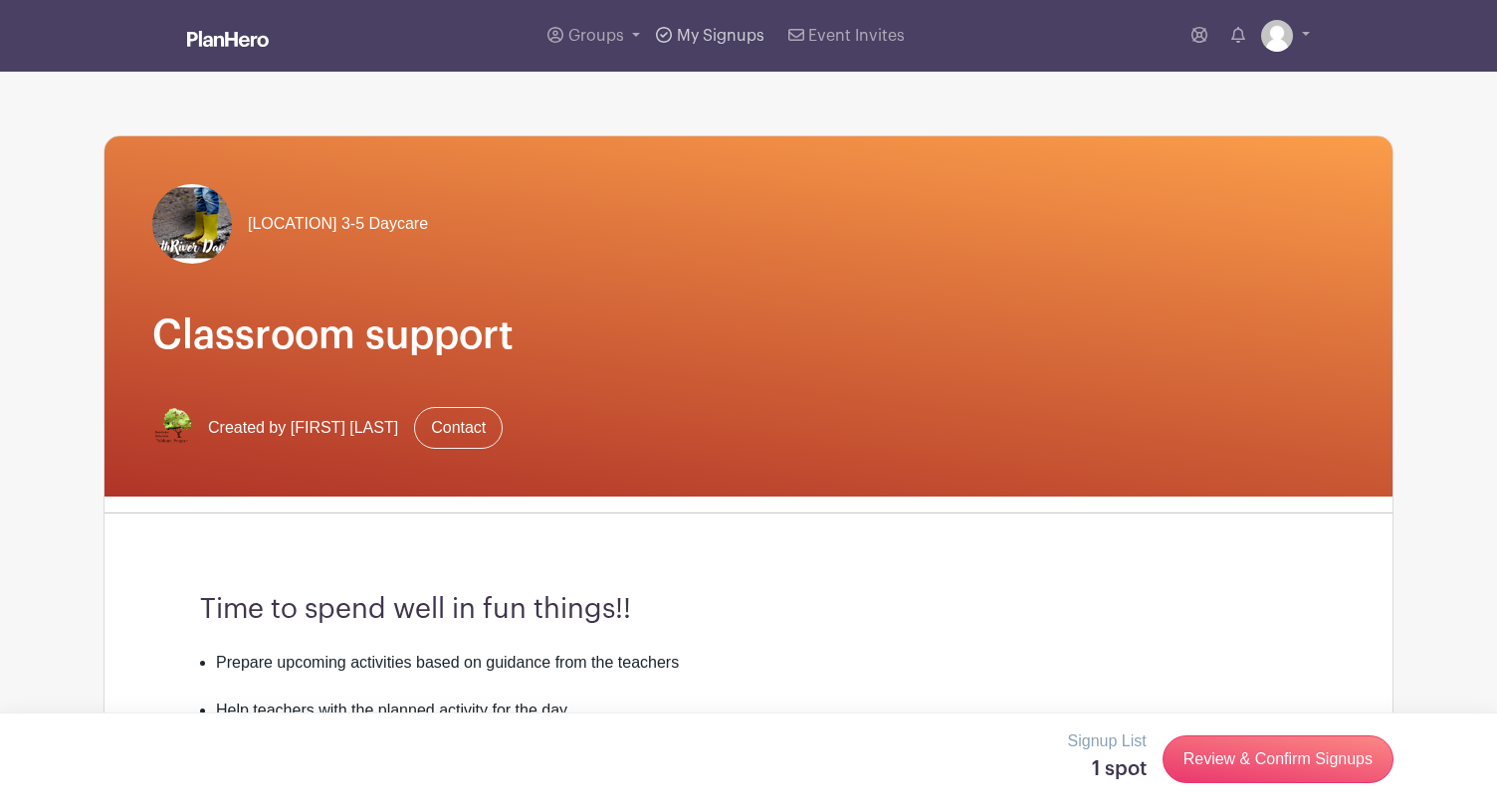 click on "My Signups" at bounding box center (721, 36) 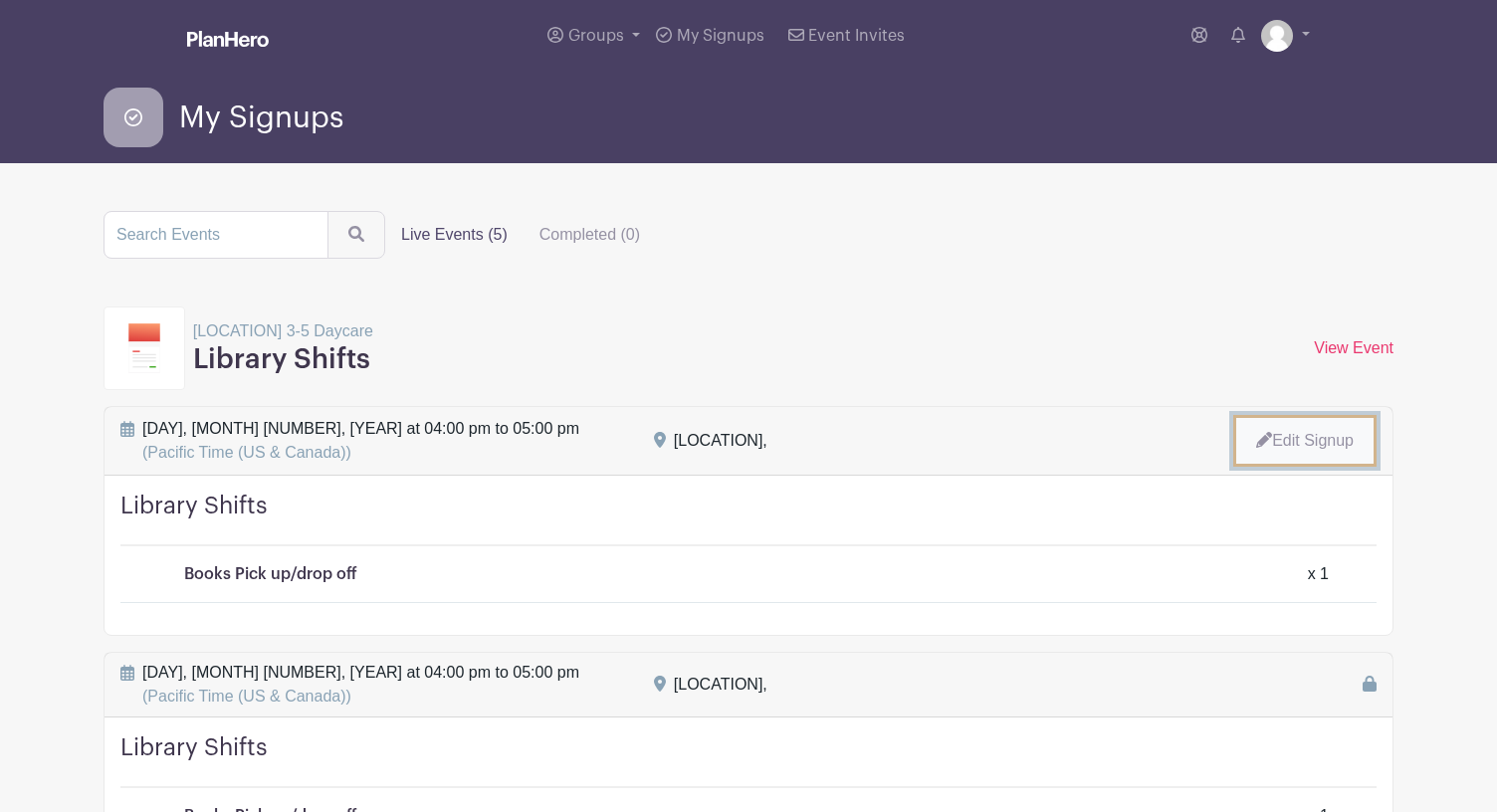 click on "Edit Signup" at bounding box center [1305, 441] 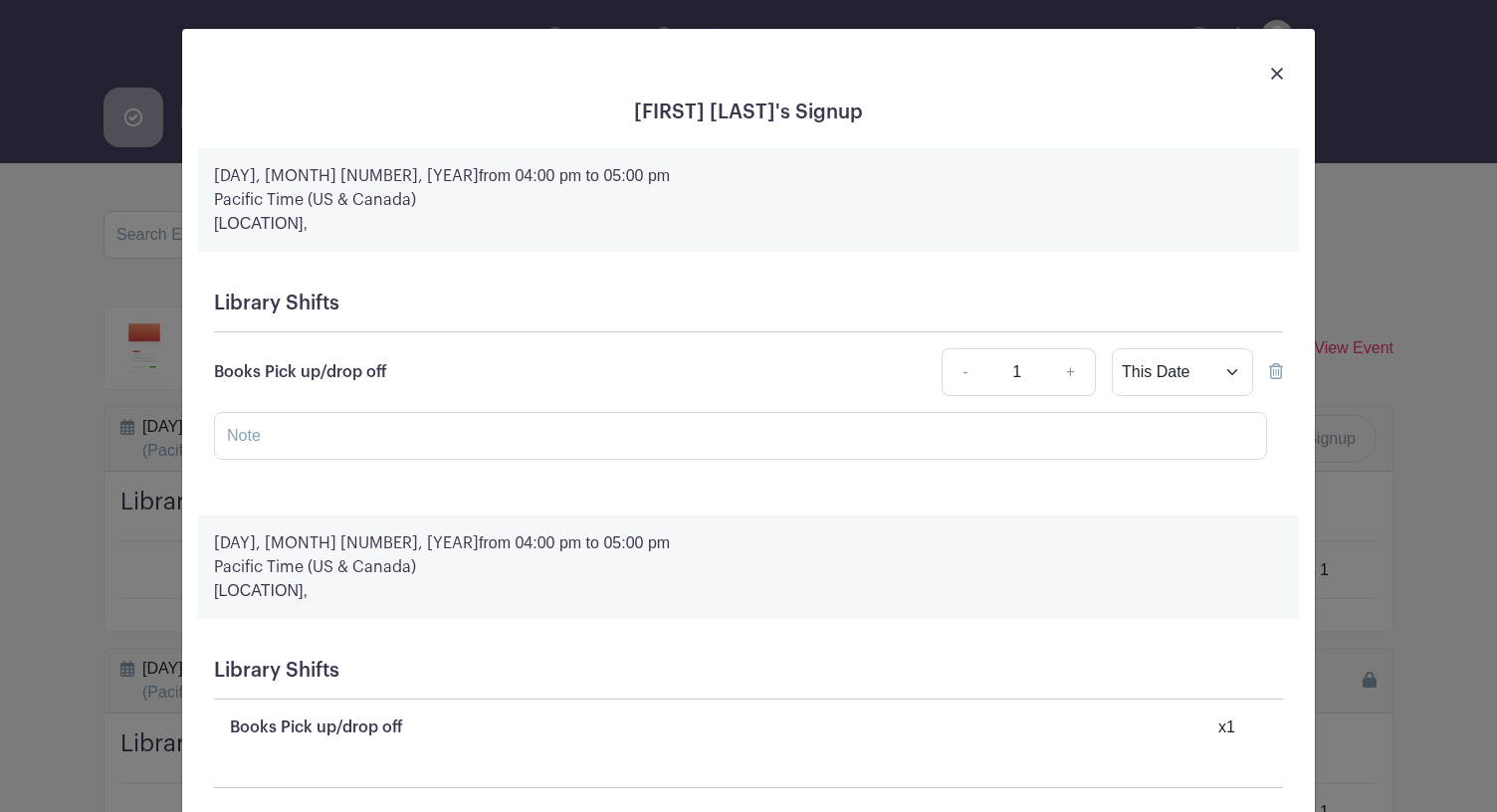 click 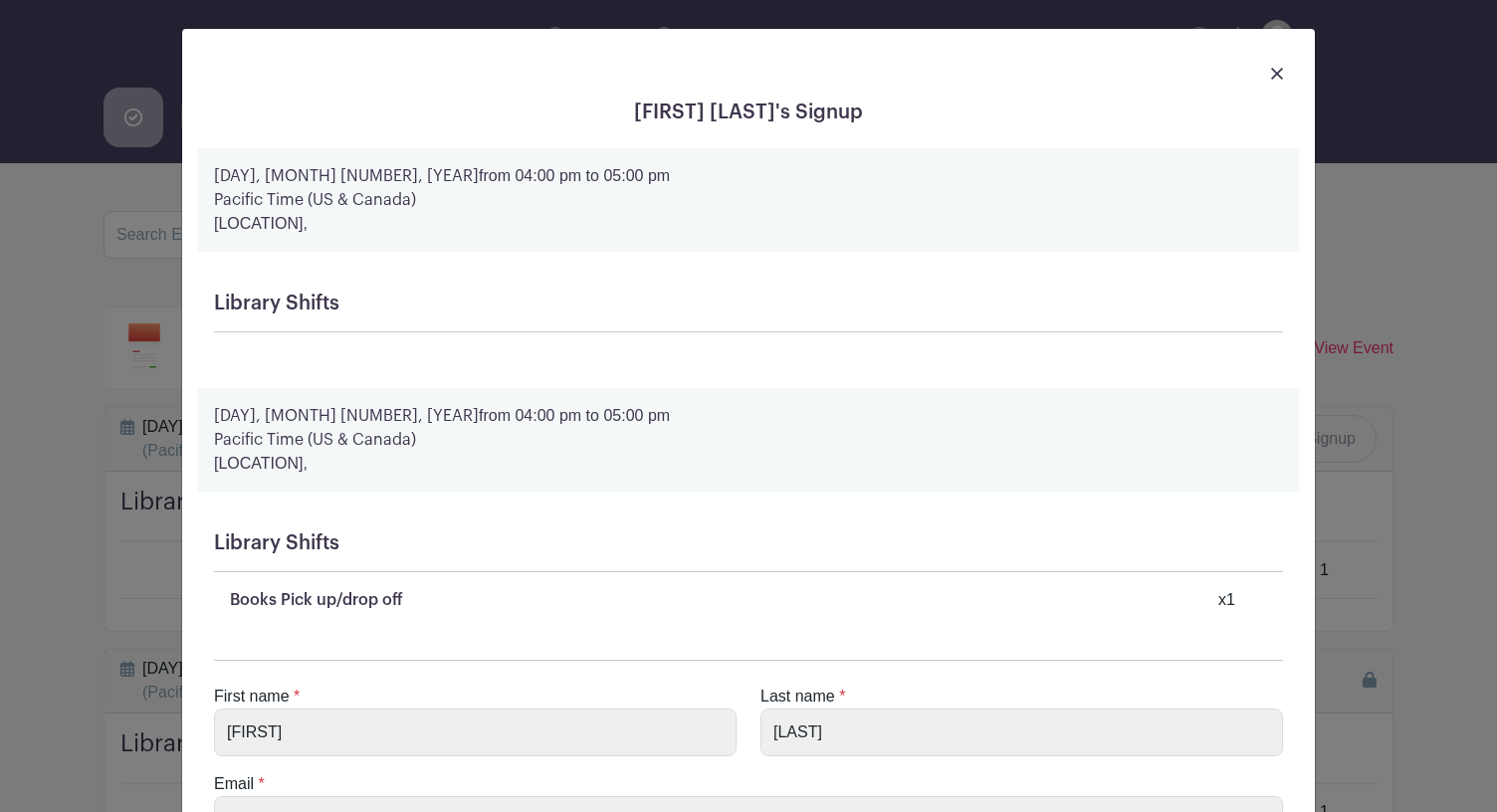 scroll, scrollTop: 155, scrollLeft: 0, axis: vertical 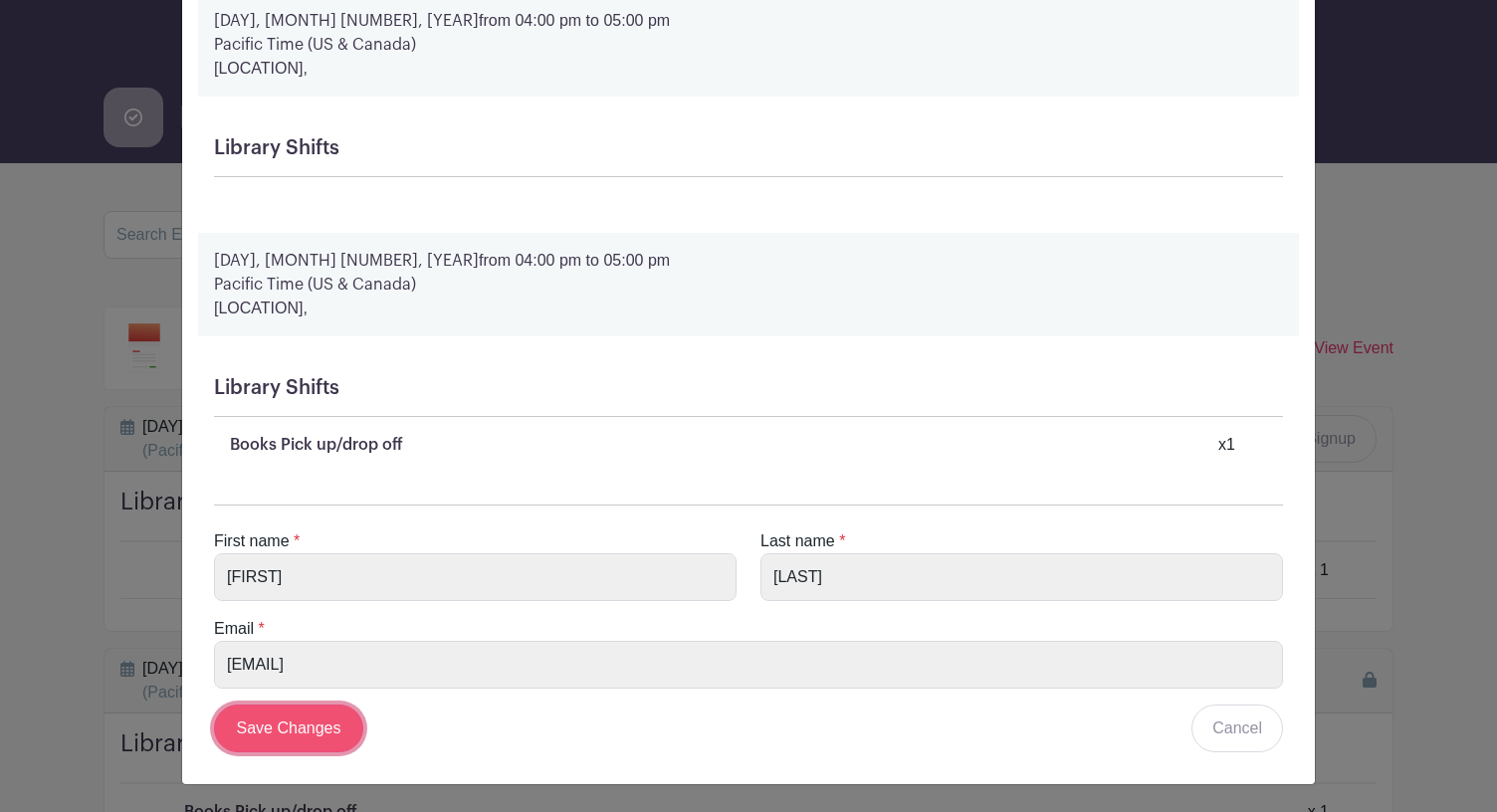 click on "Save Changes" at bounding box center (289, 728) 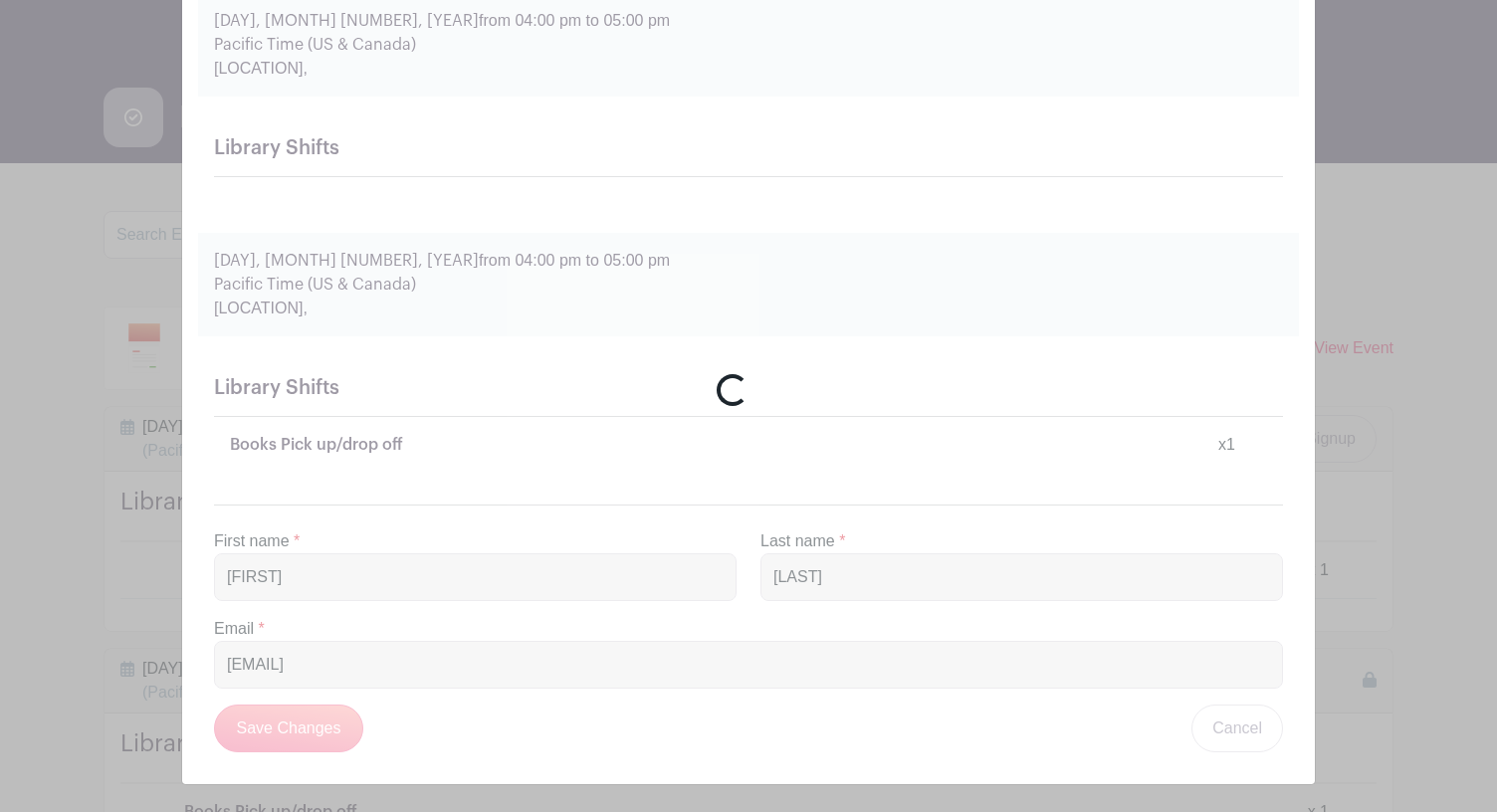 scroll, scrollTop: 0, scrollLeft: 0, axis: both 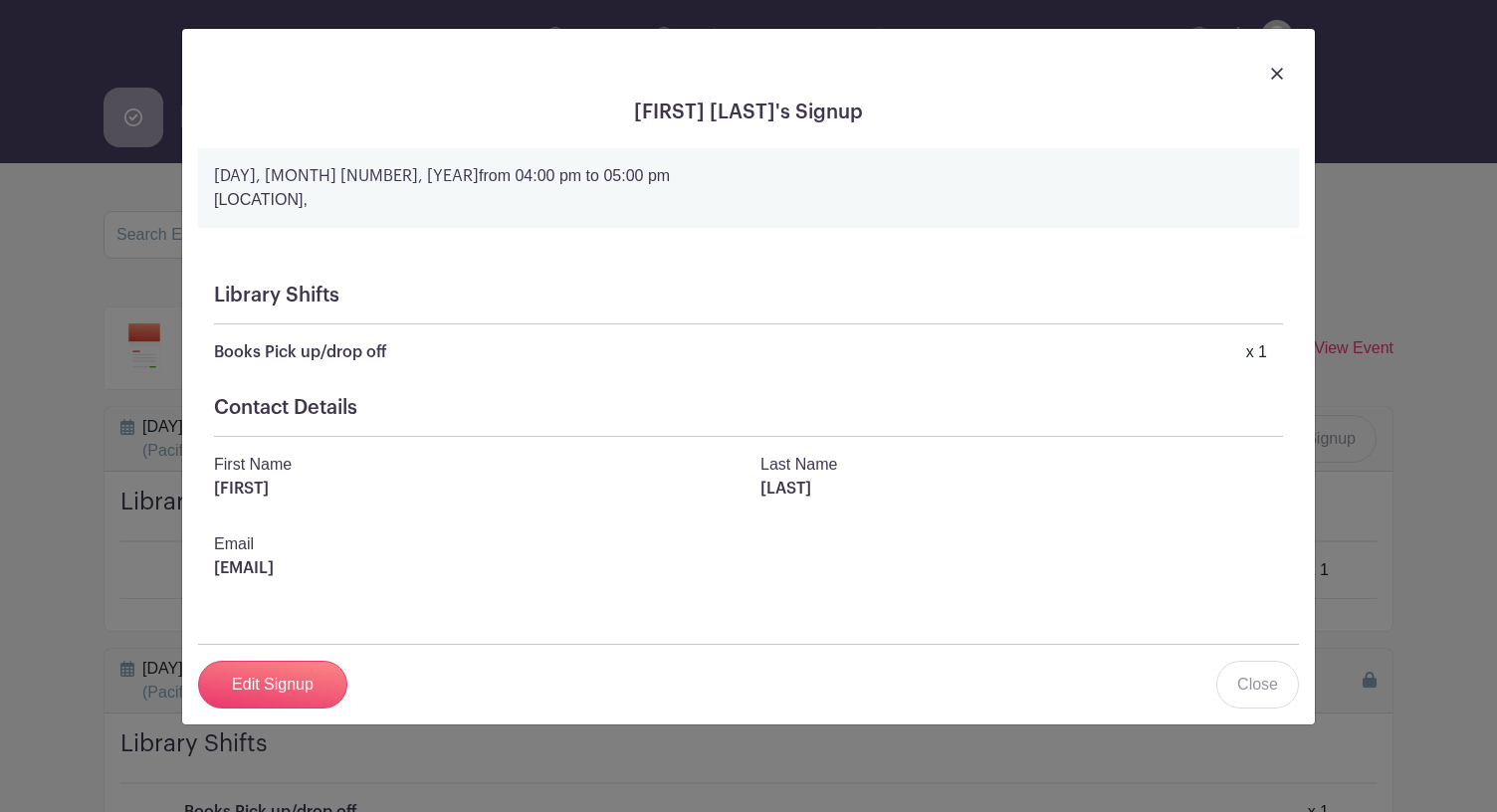 click at bounding box center [1277, 74] 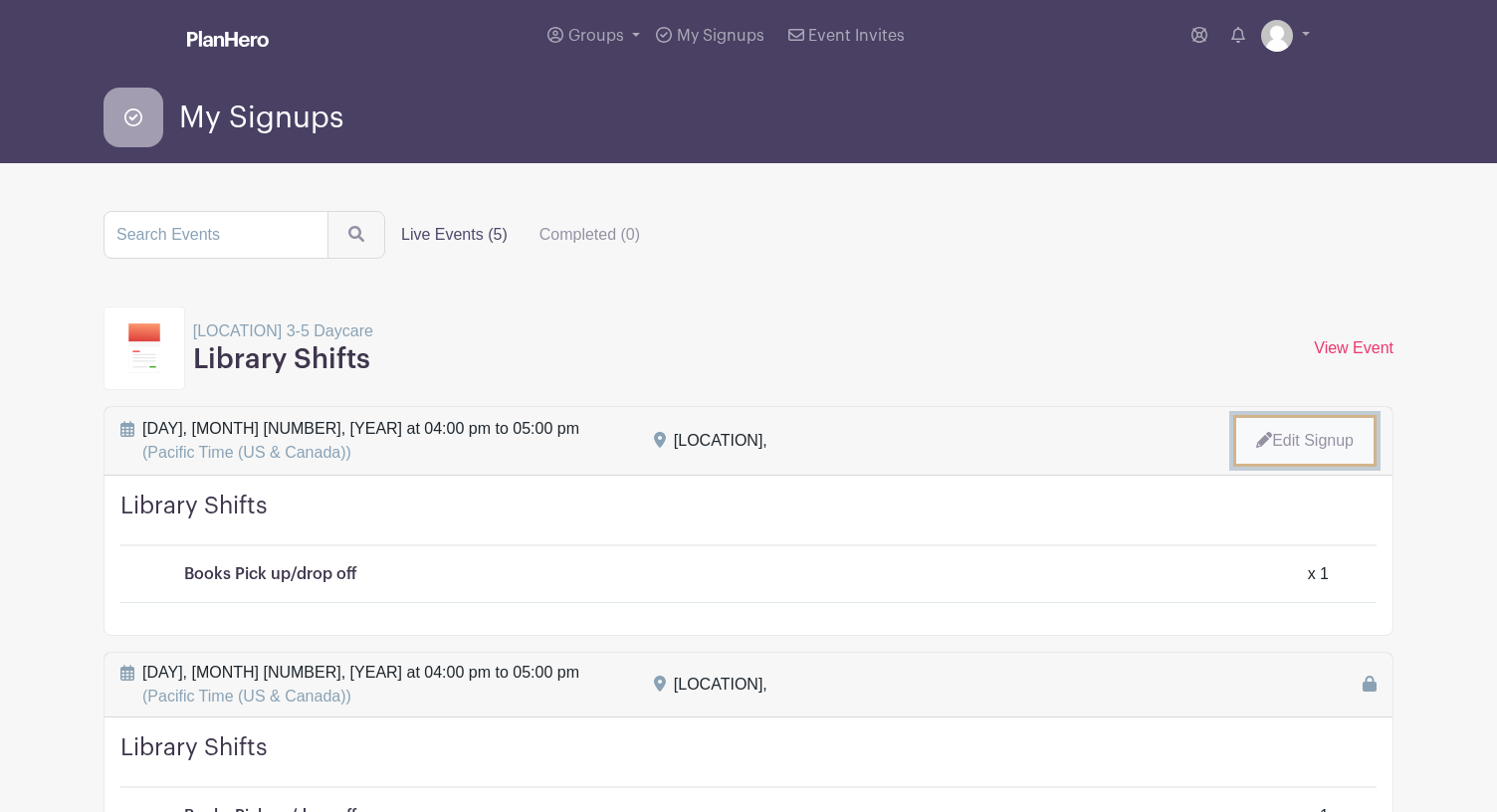 click on "Edit Signup" at bounding box center [1305, 441] 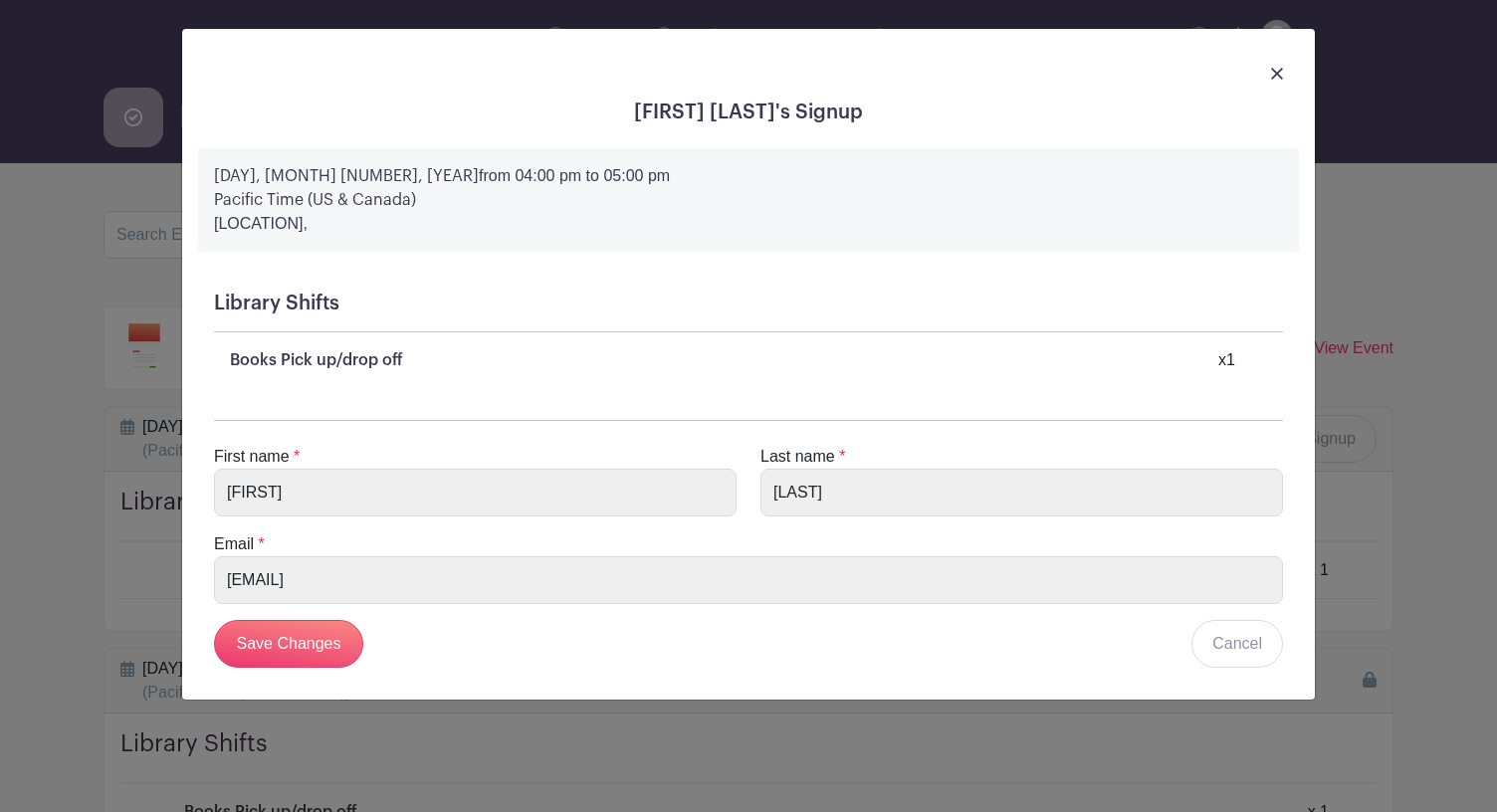 click at bounding box center (1277, 74) 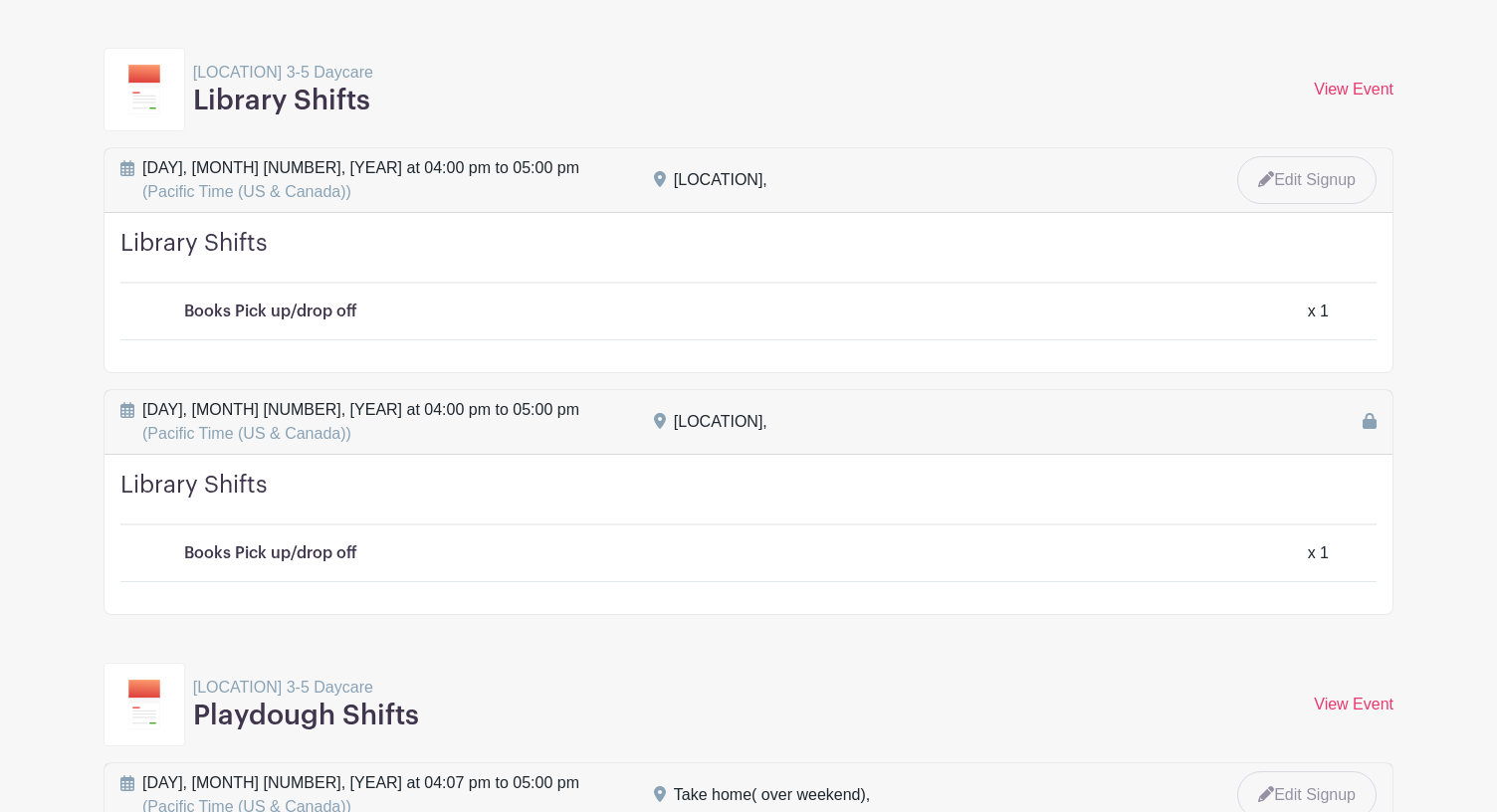 scroll, scrollTop: 260, scrollLeft: 0, axis: vertical 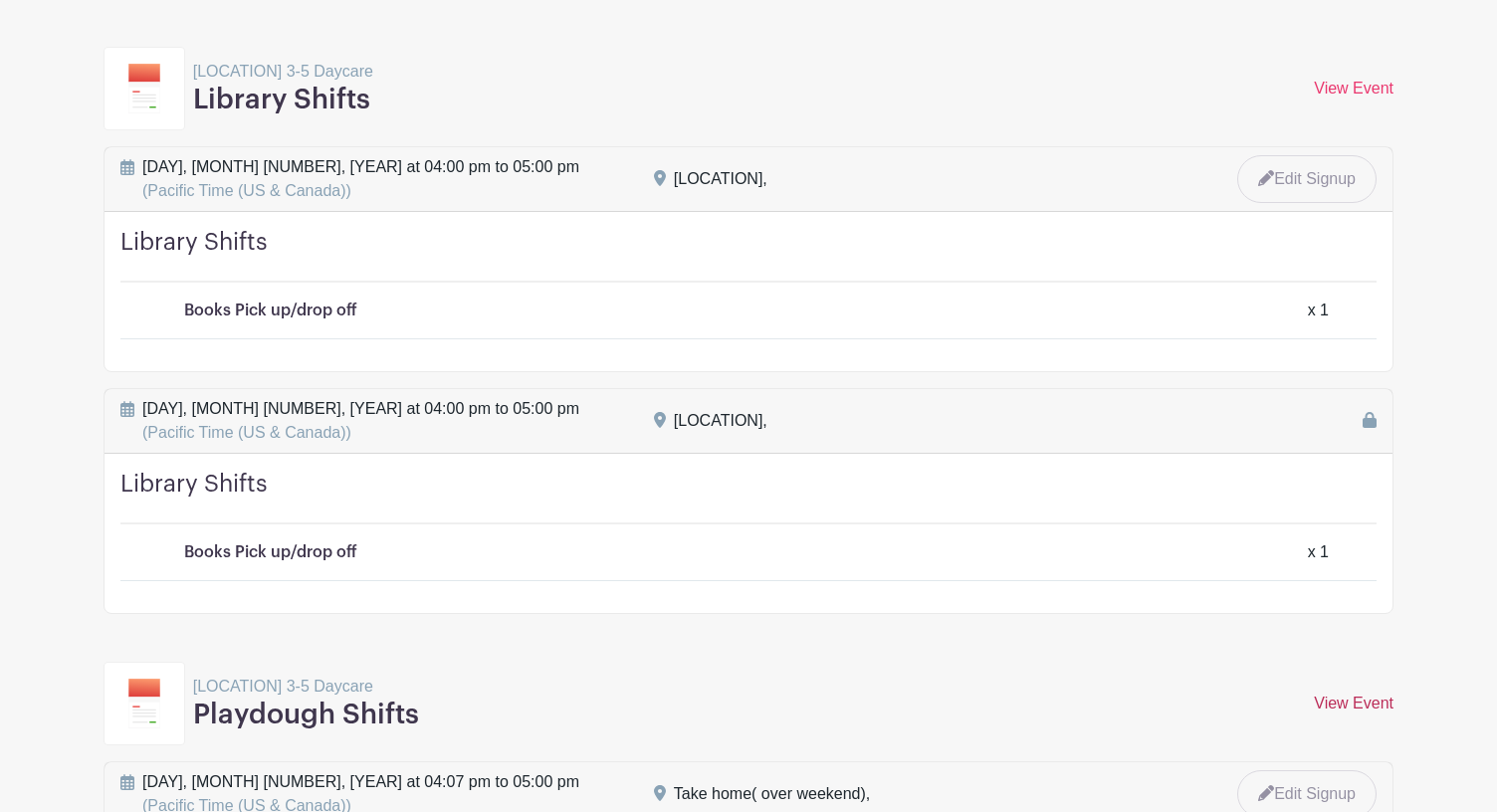 click on "View Event" at bounding box center (1354, 703) 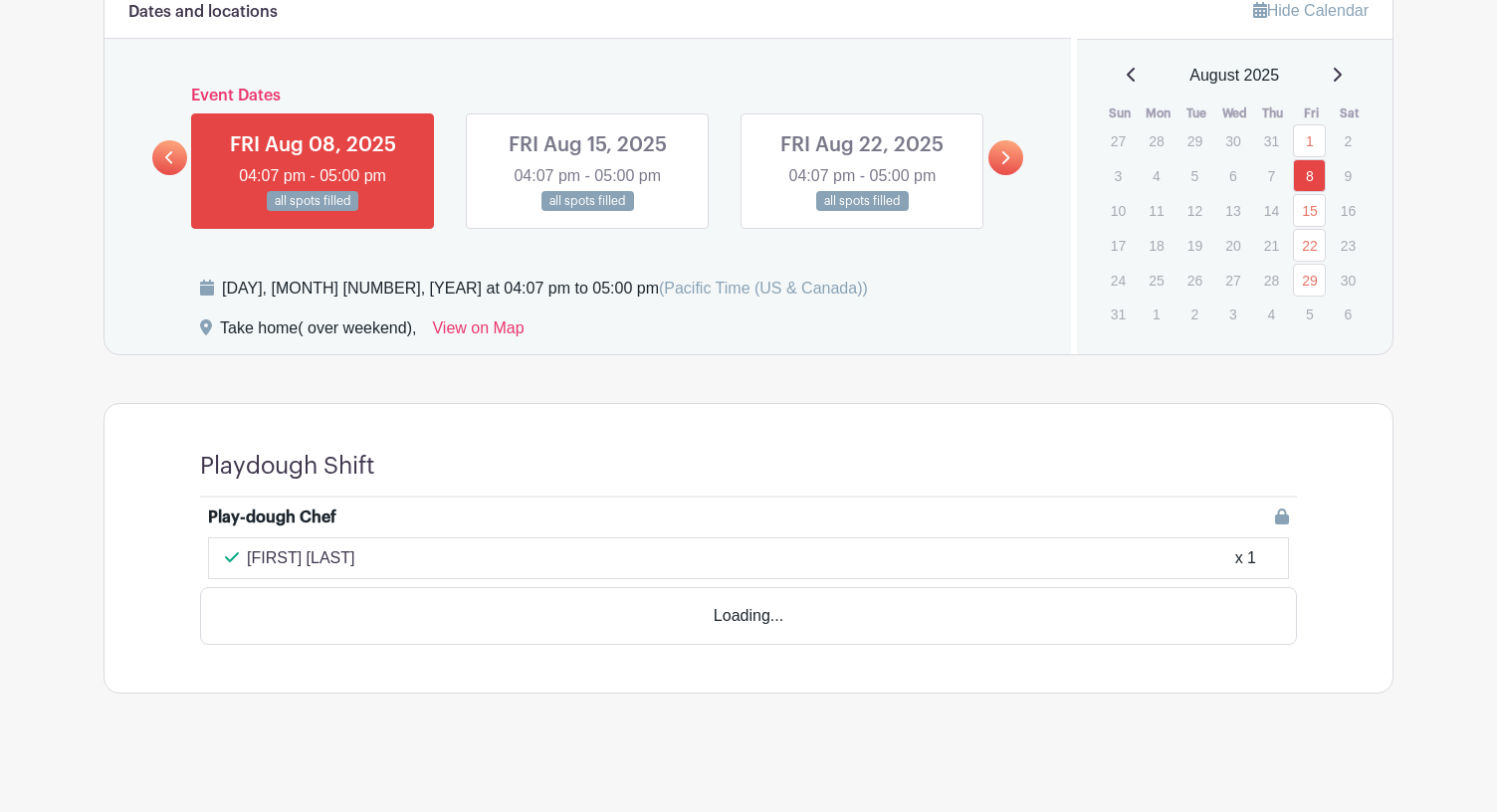 scroll, scrollTop: 988, scrollLeft: 0, axis: vertical 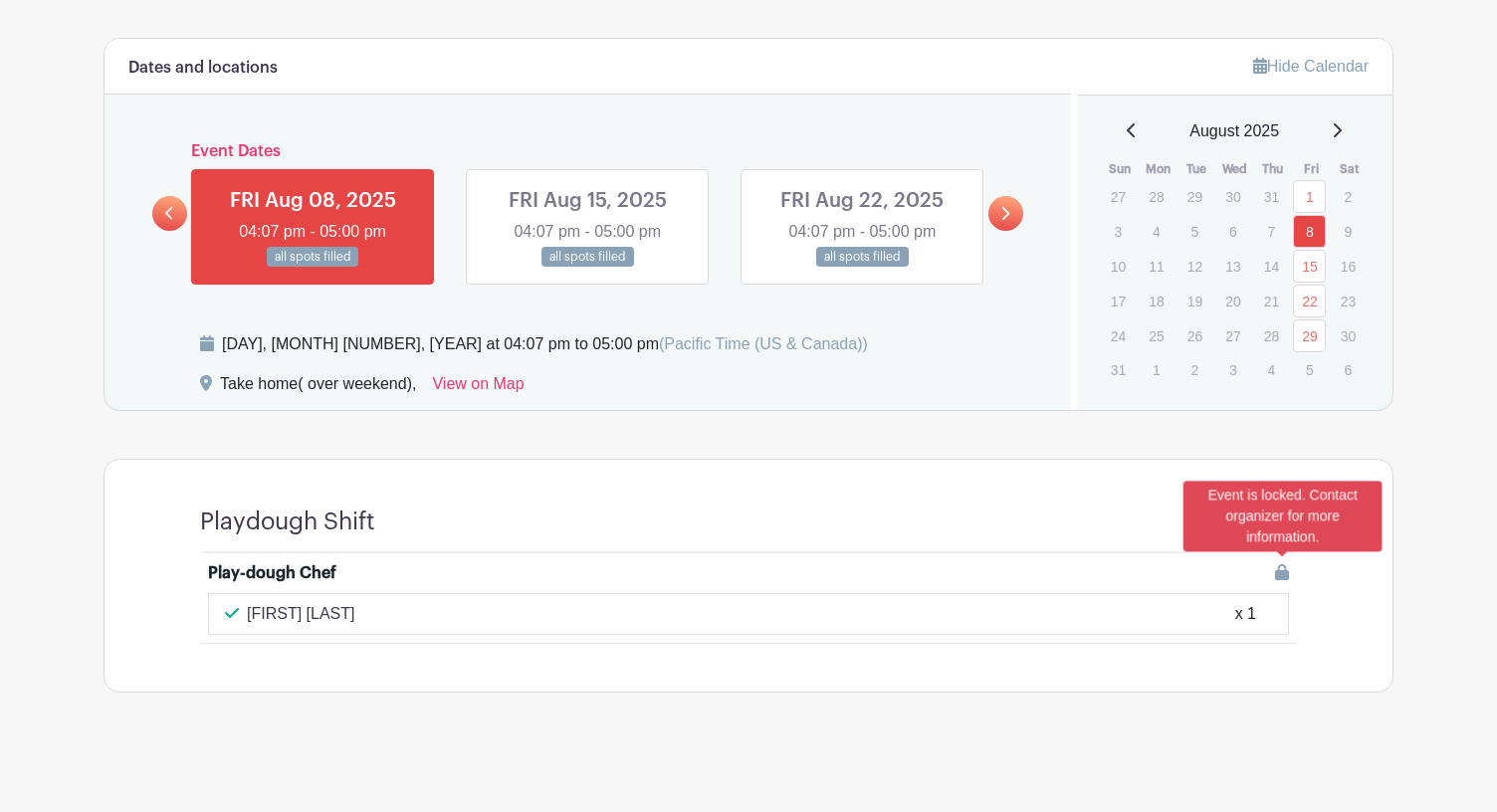 click 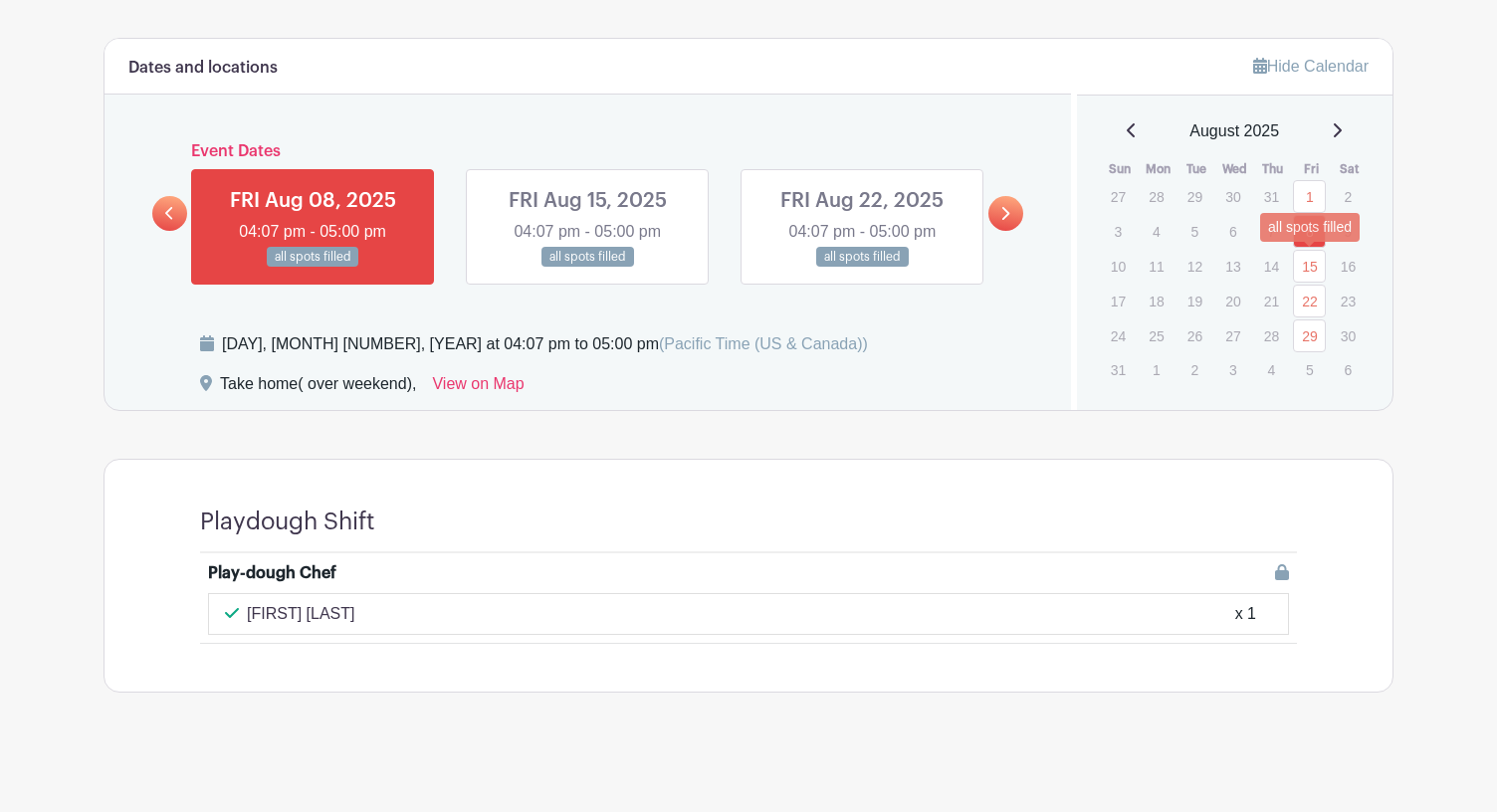 click on "15" at bounding box center [1309, 266] 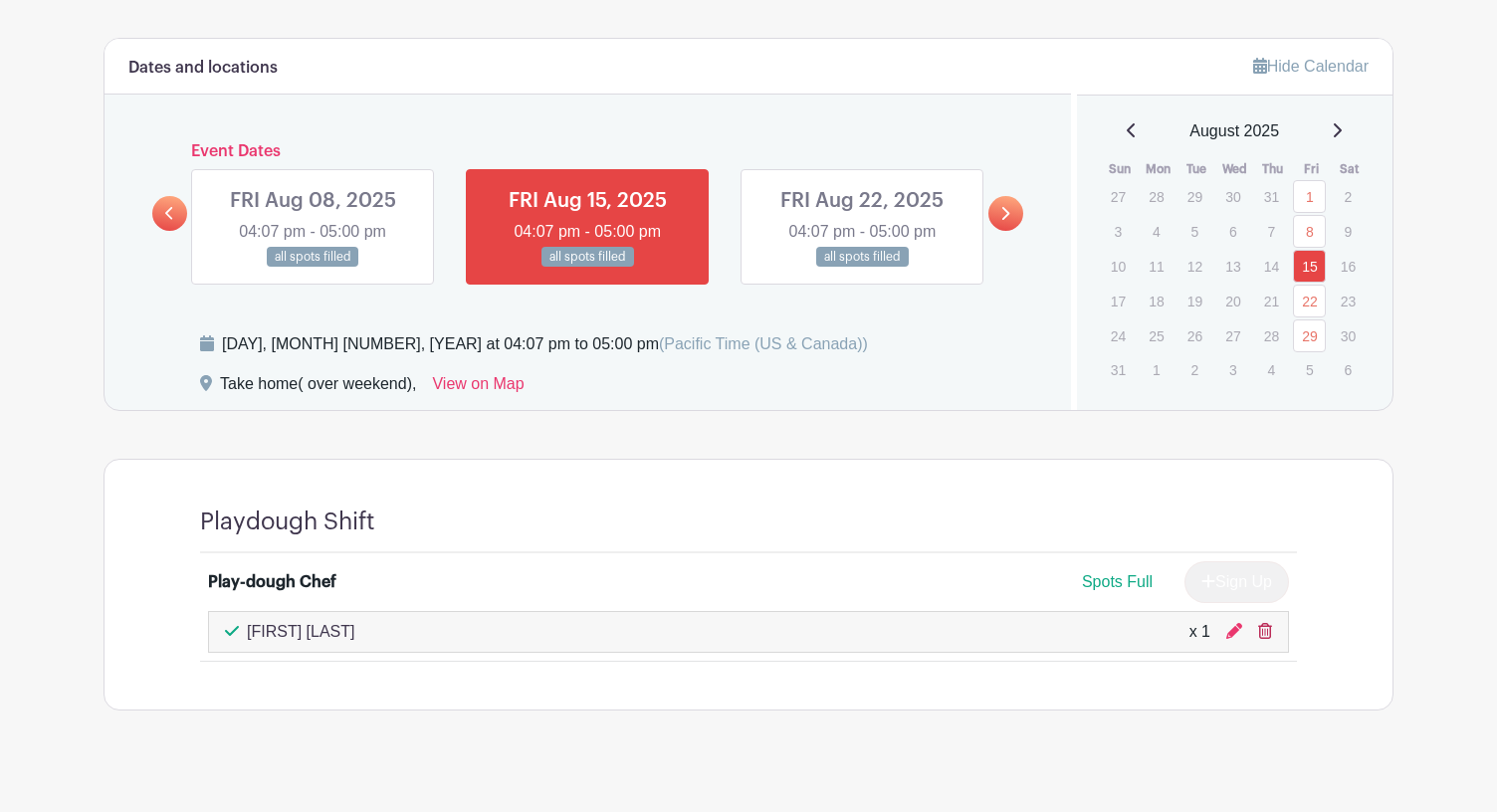click 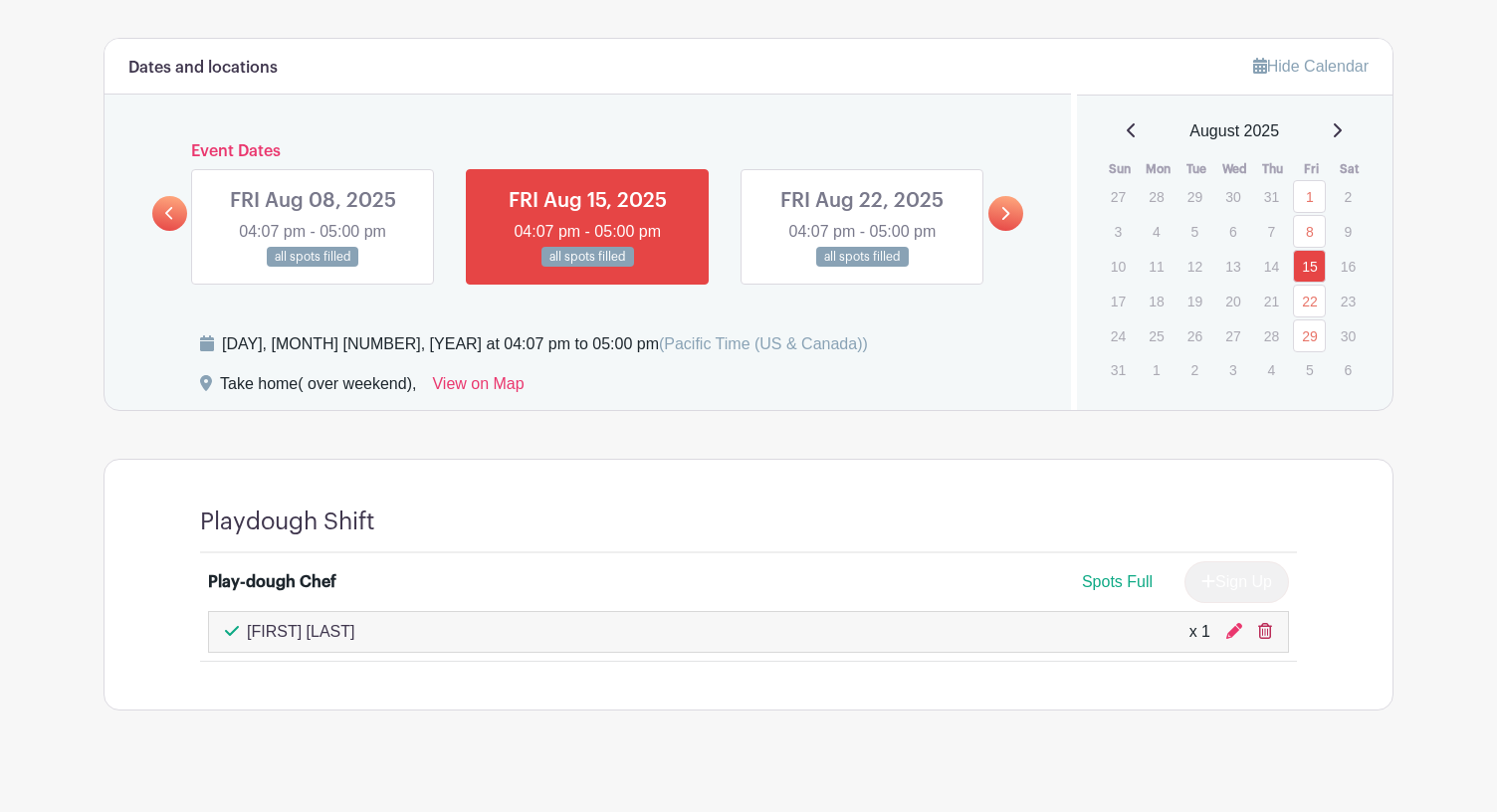 click 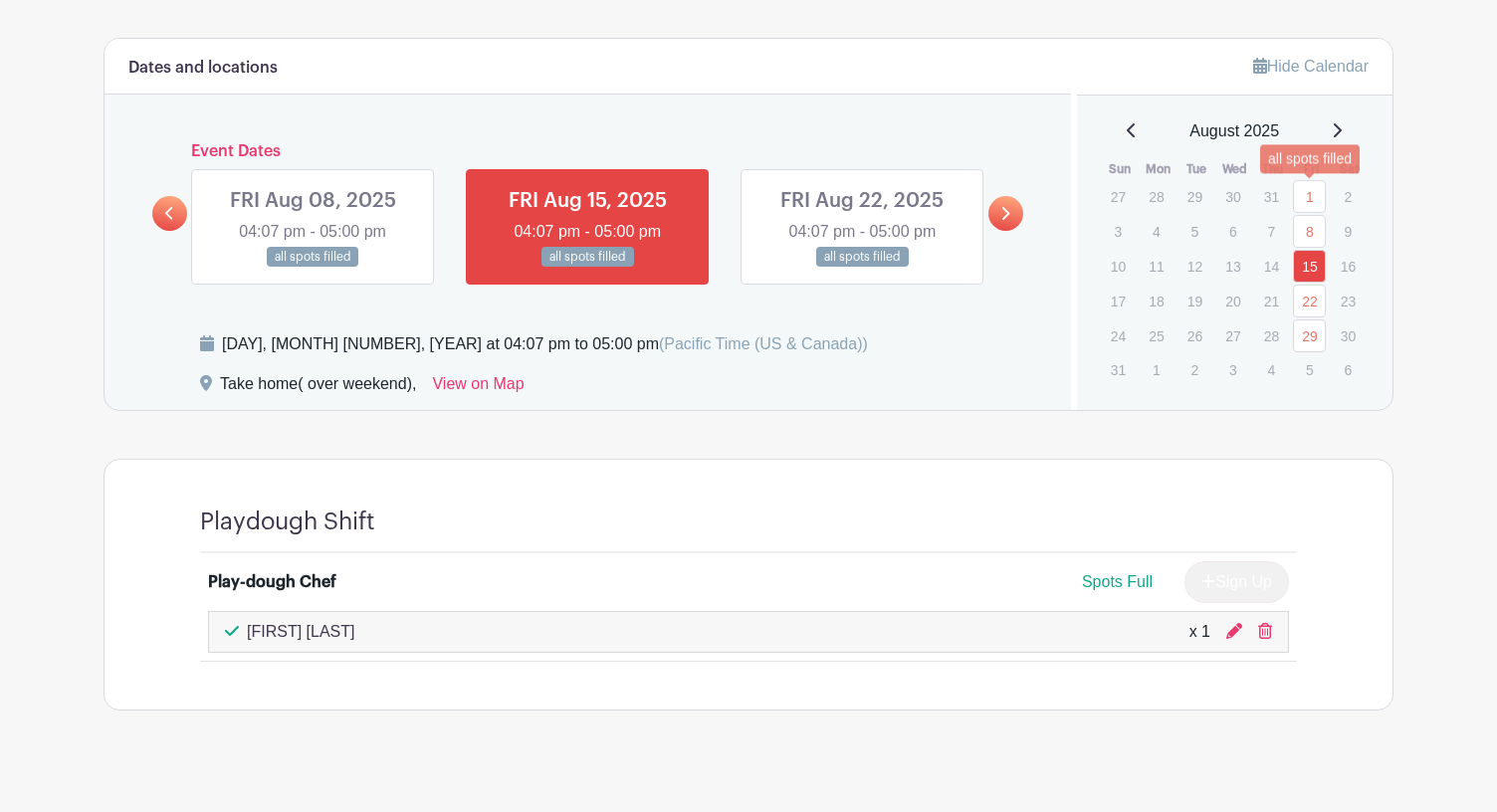 click on "1" at bounding box center (1309, 196) 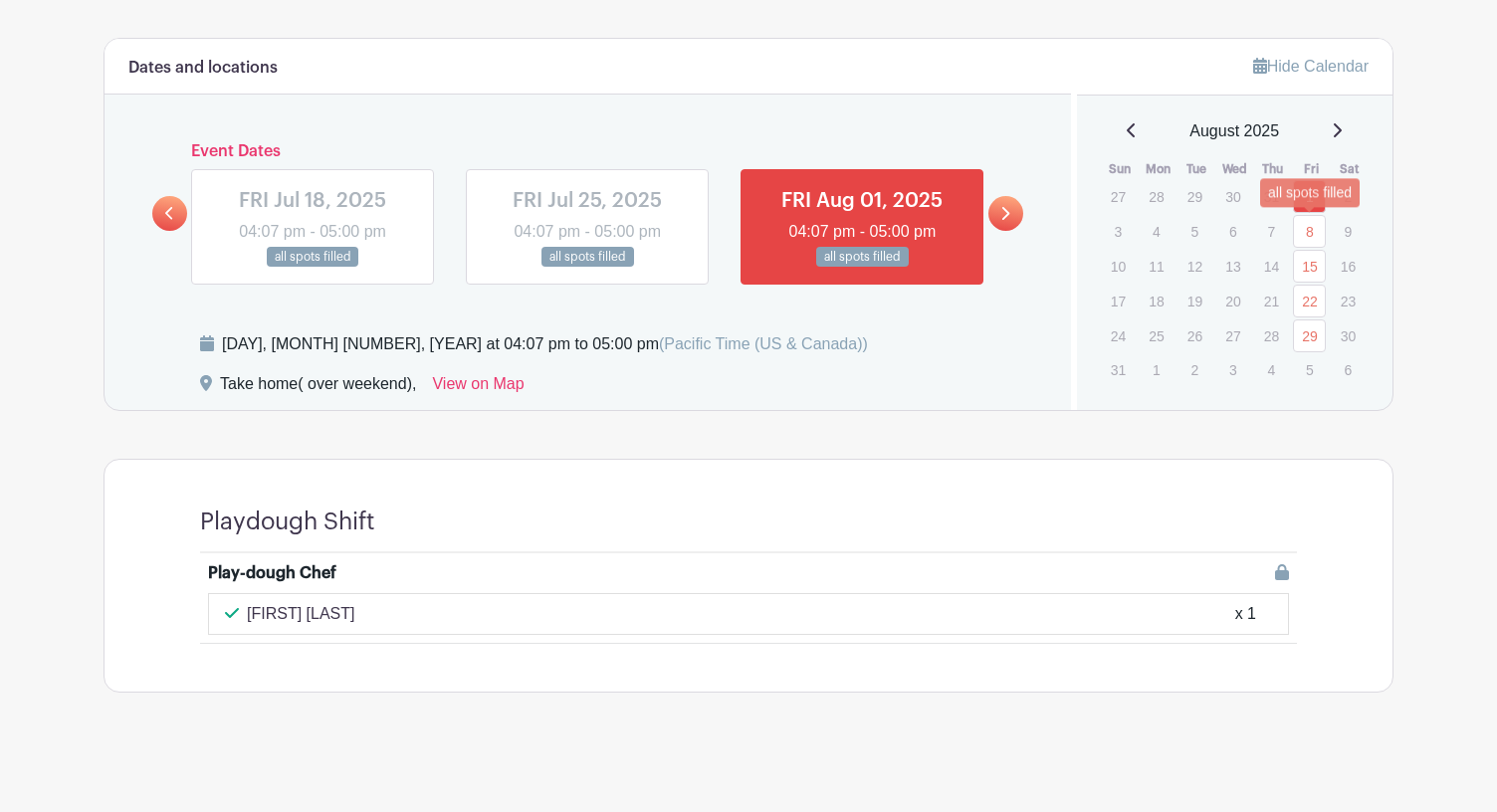click on "8" at bounding box center [1309, 231] 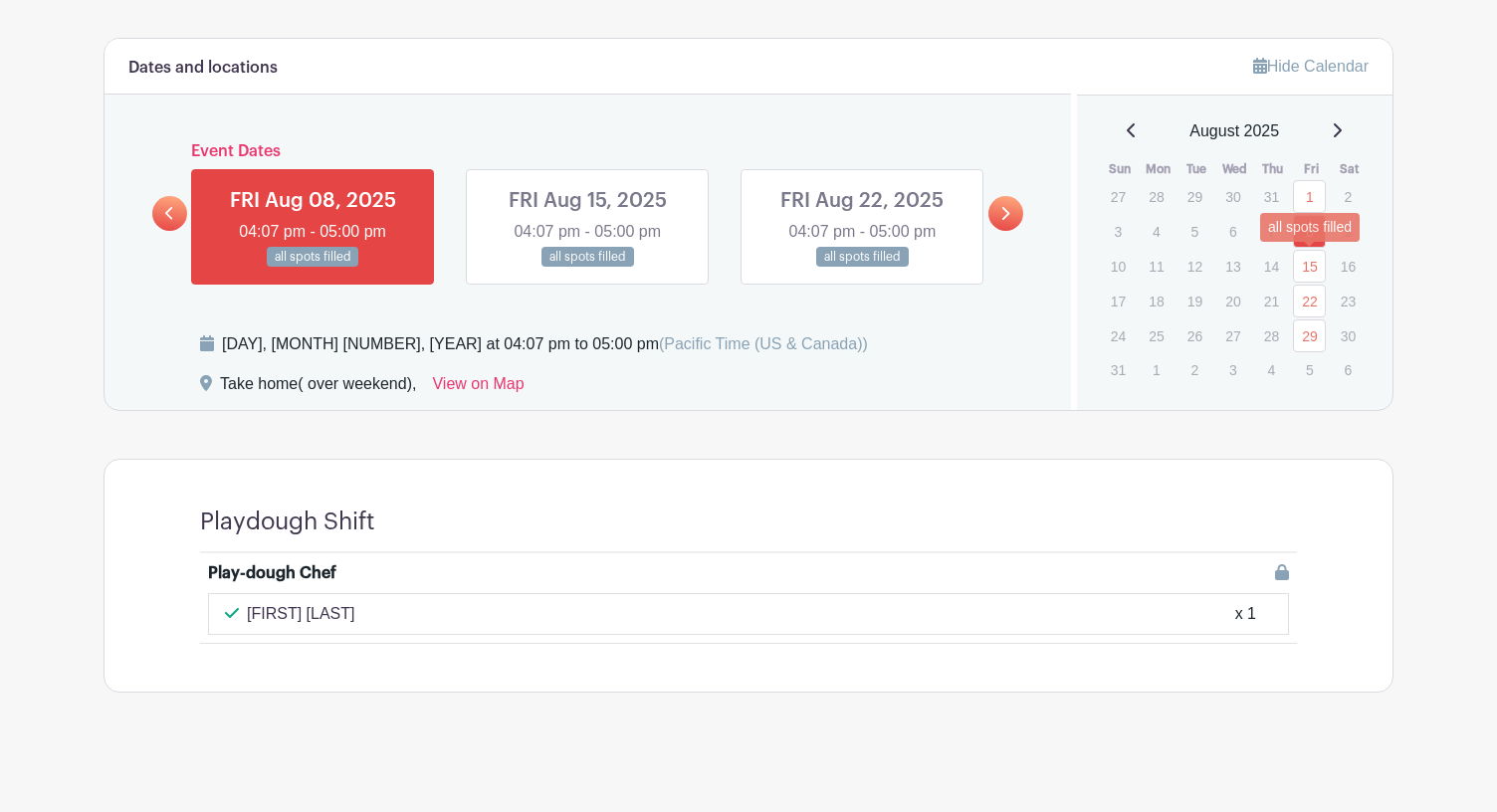 click on "15" at bounding box center [1309, 266] 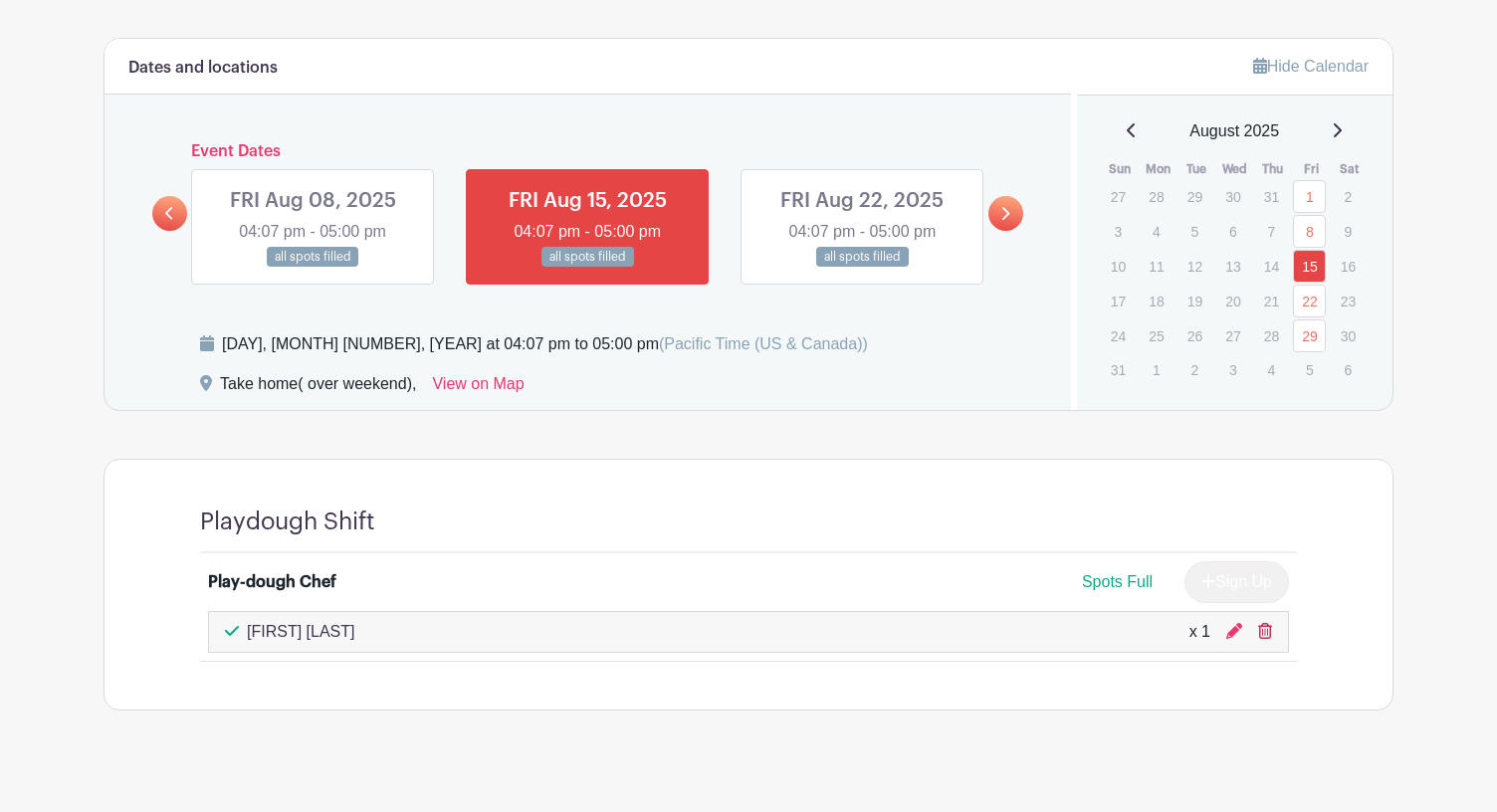 click 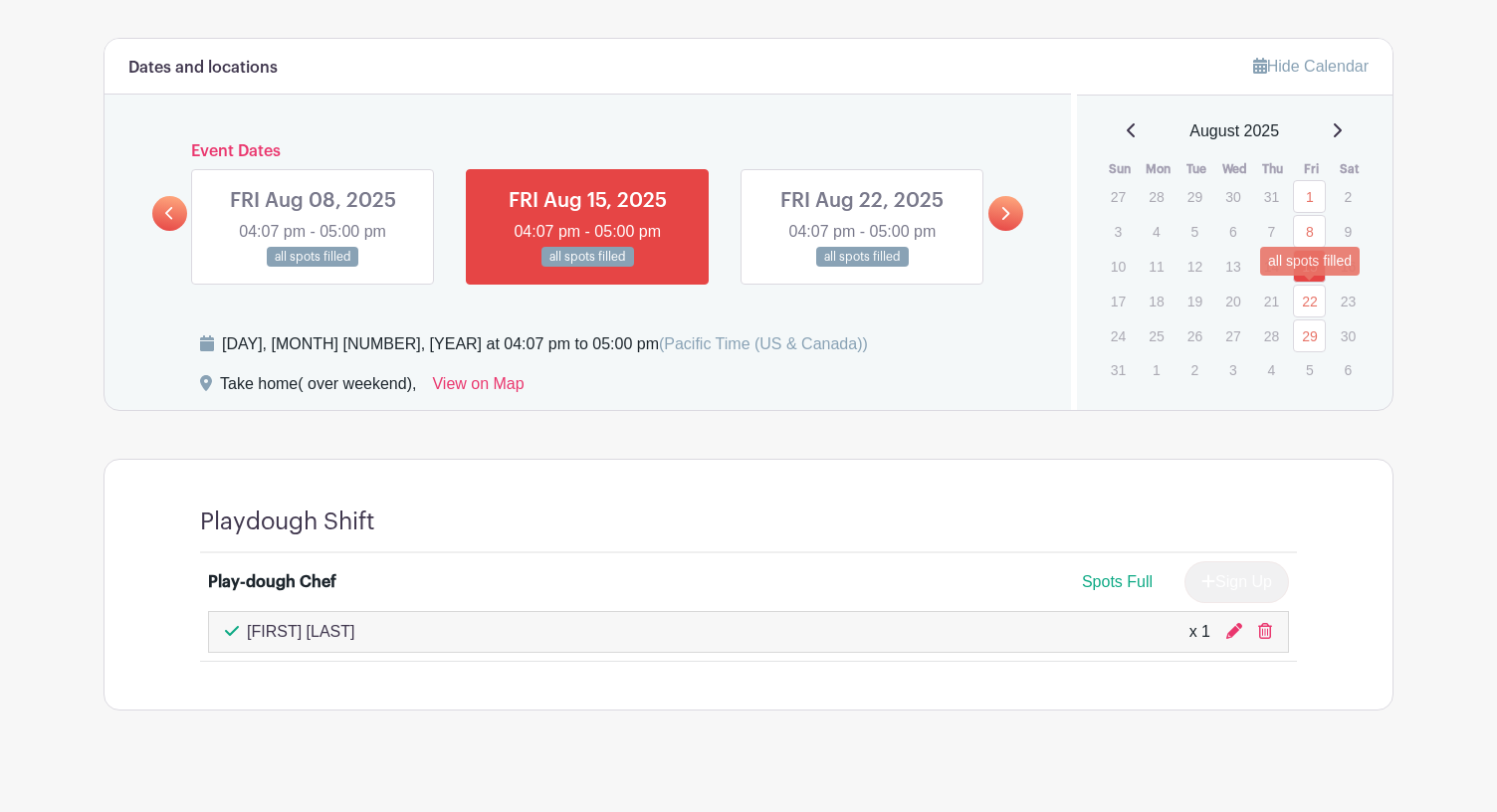 click on "22" at bounding box center (1309, 301) 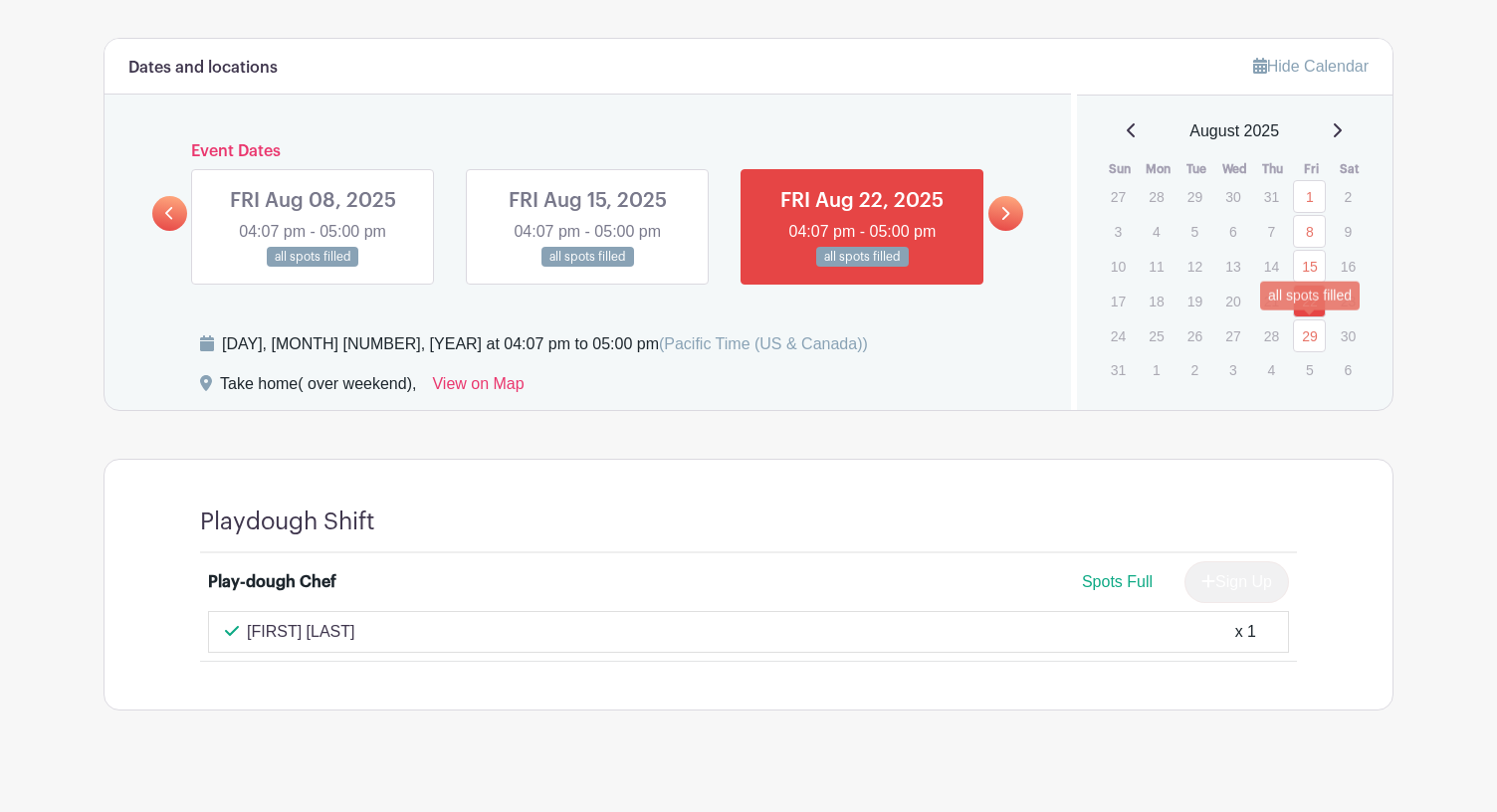 click on "29" at bounding box center (1309, 335) 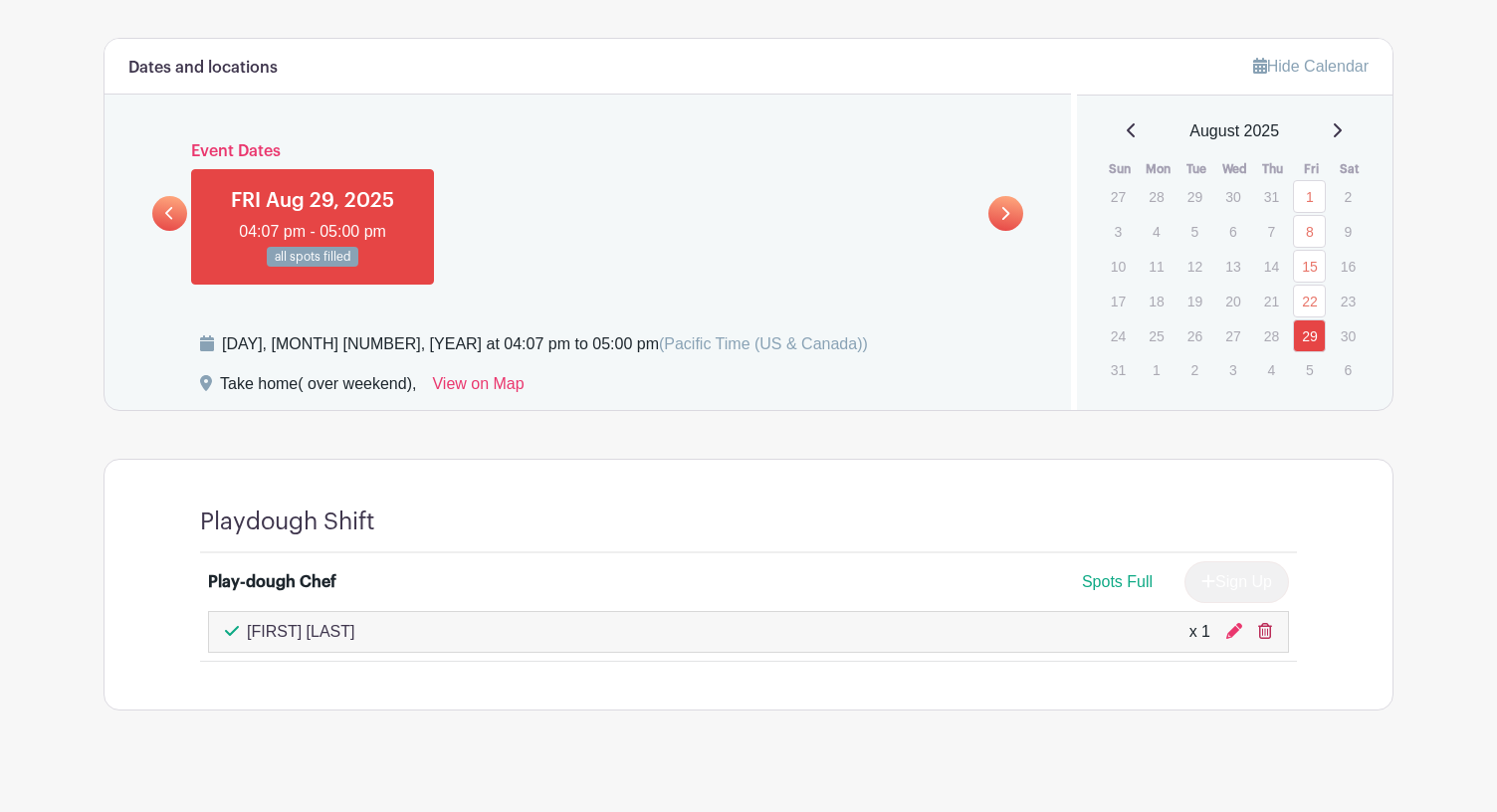 click 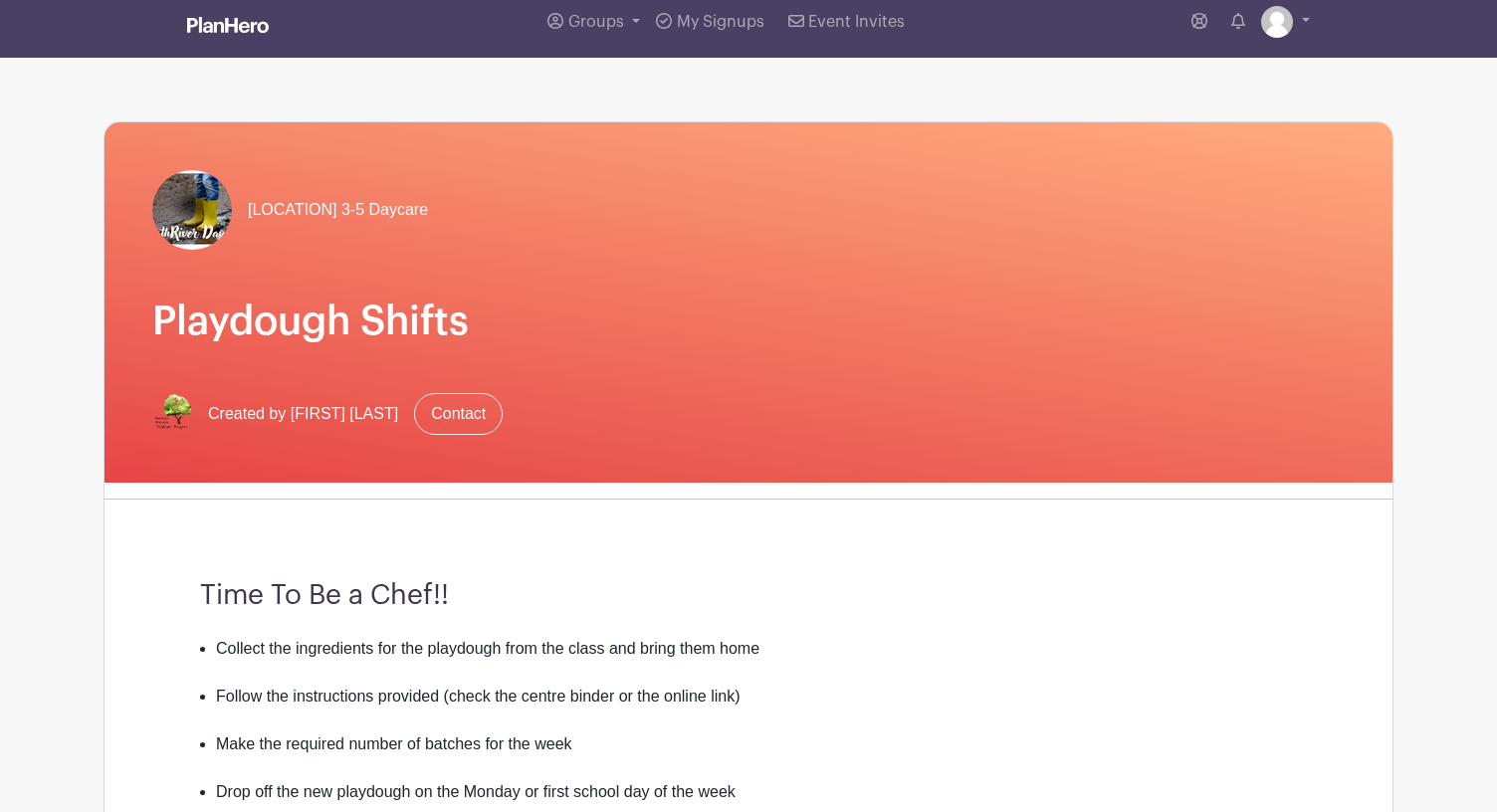 scroll, scrollTop: 0, scrollLeft: 0, axis: both 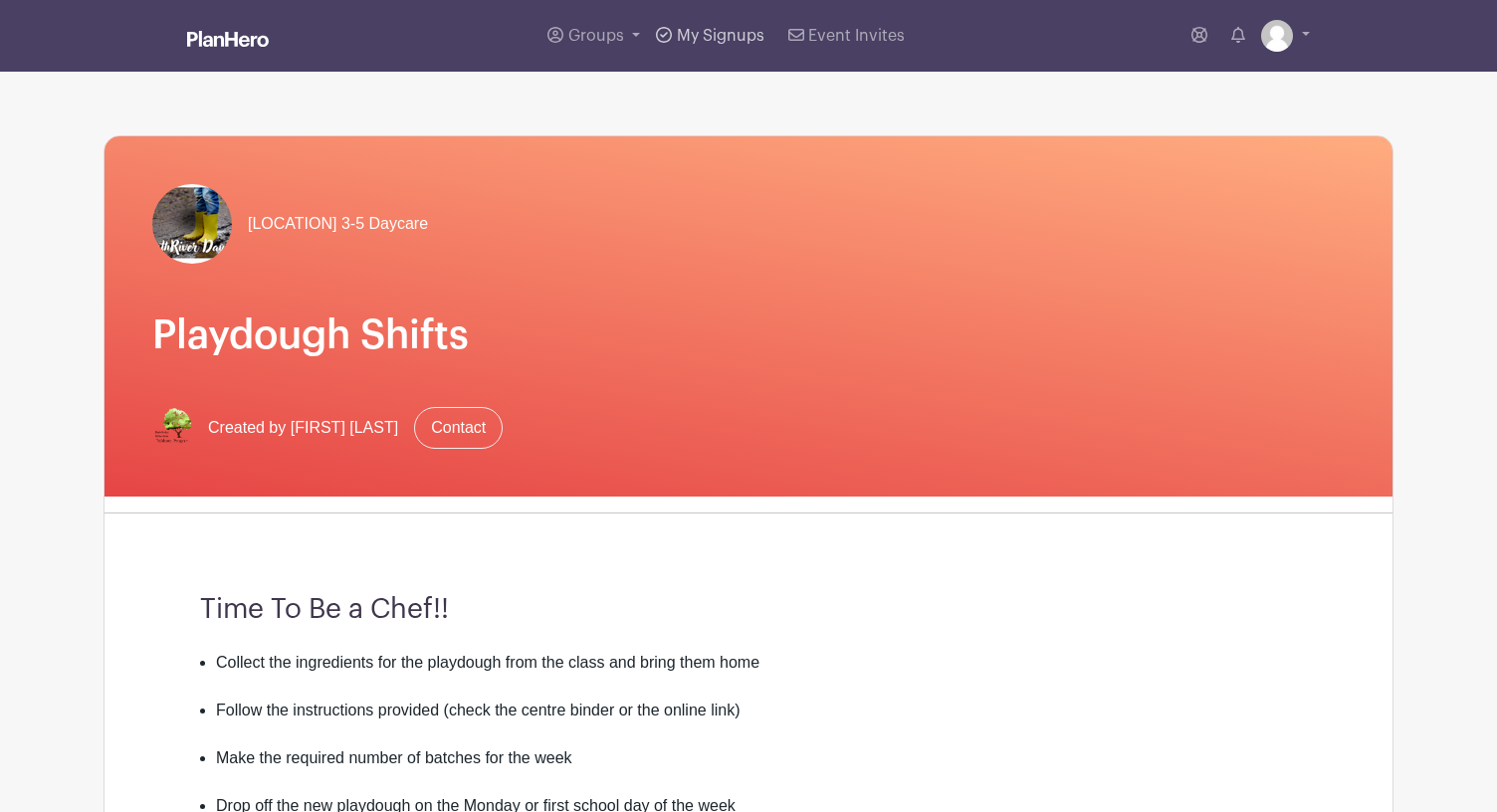 click on "My Signups" at bounding box center [721, 36] 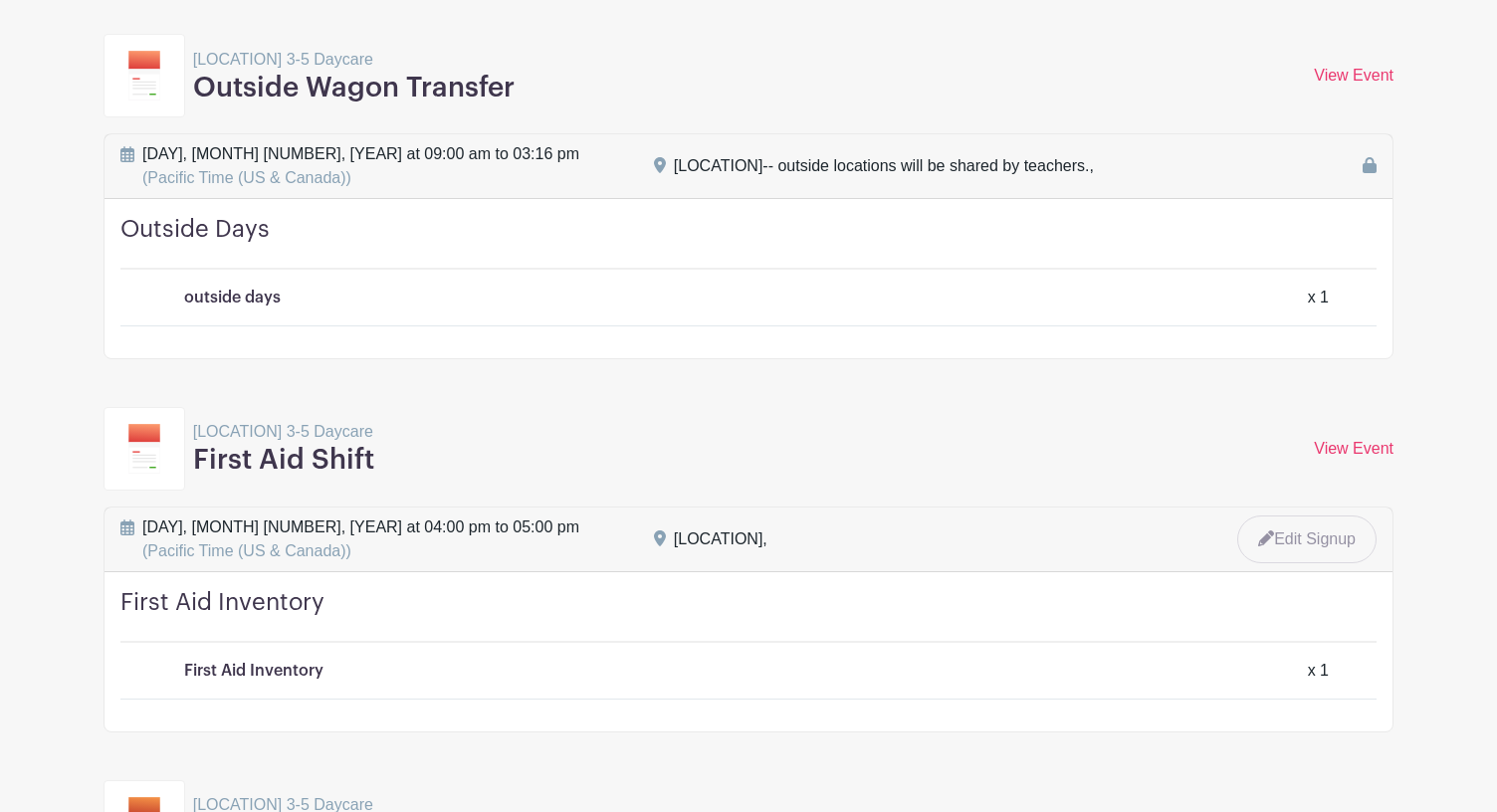 scroll, scrollTop: 1427, scrollLeft: 0, axis: vertical 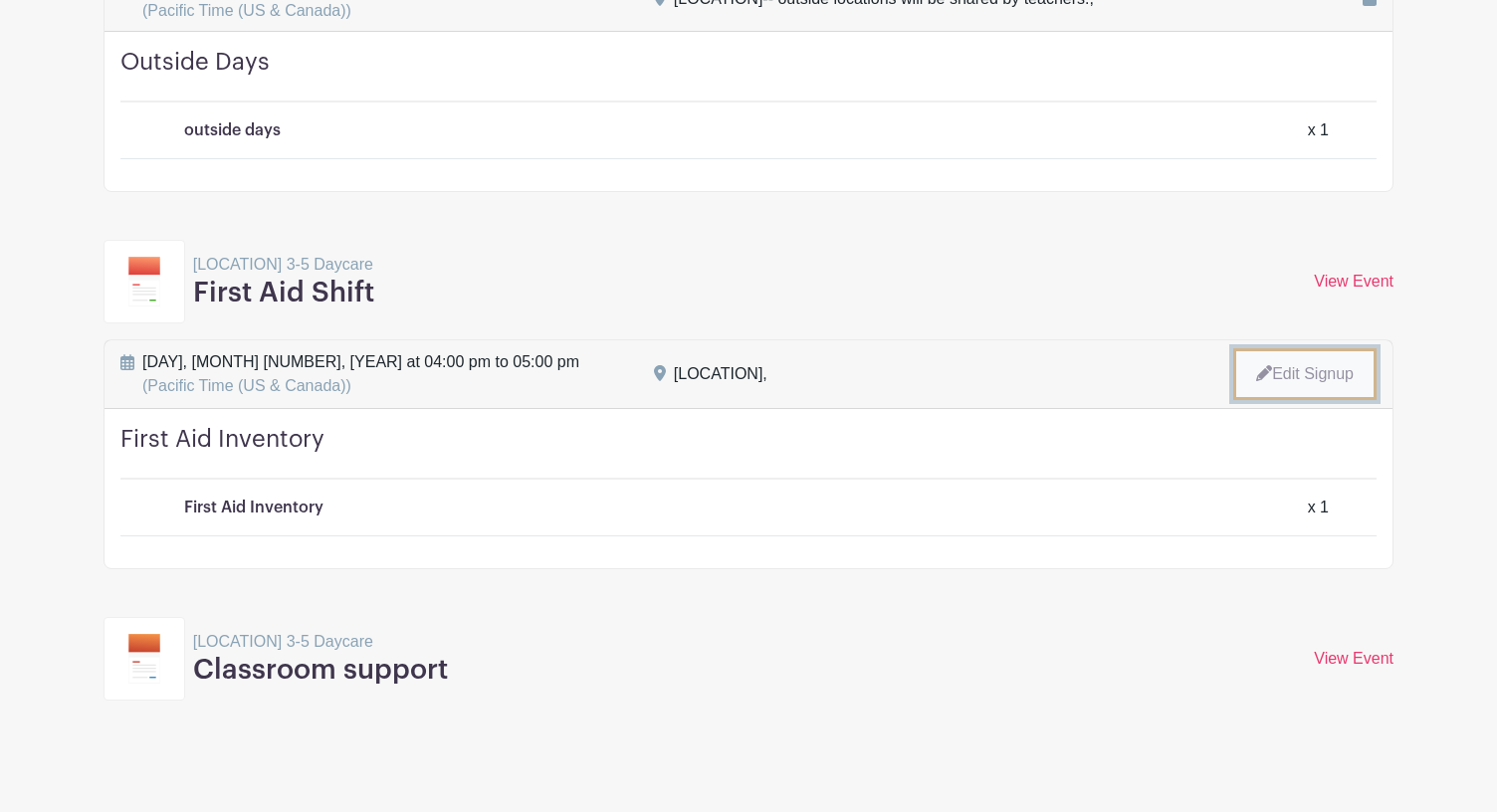 click on "Edit Signup" at bounding box center [1305, 374] 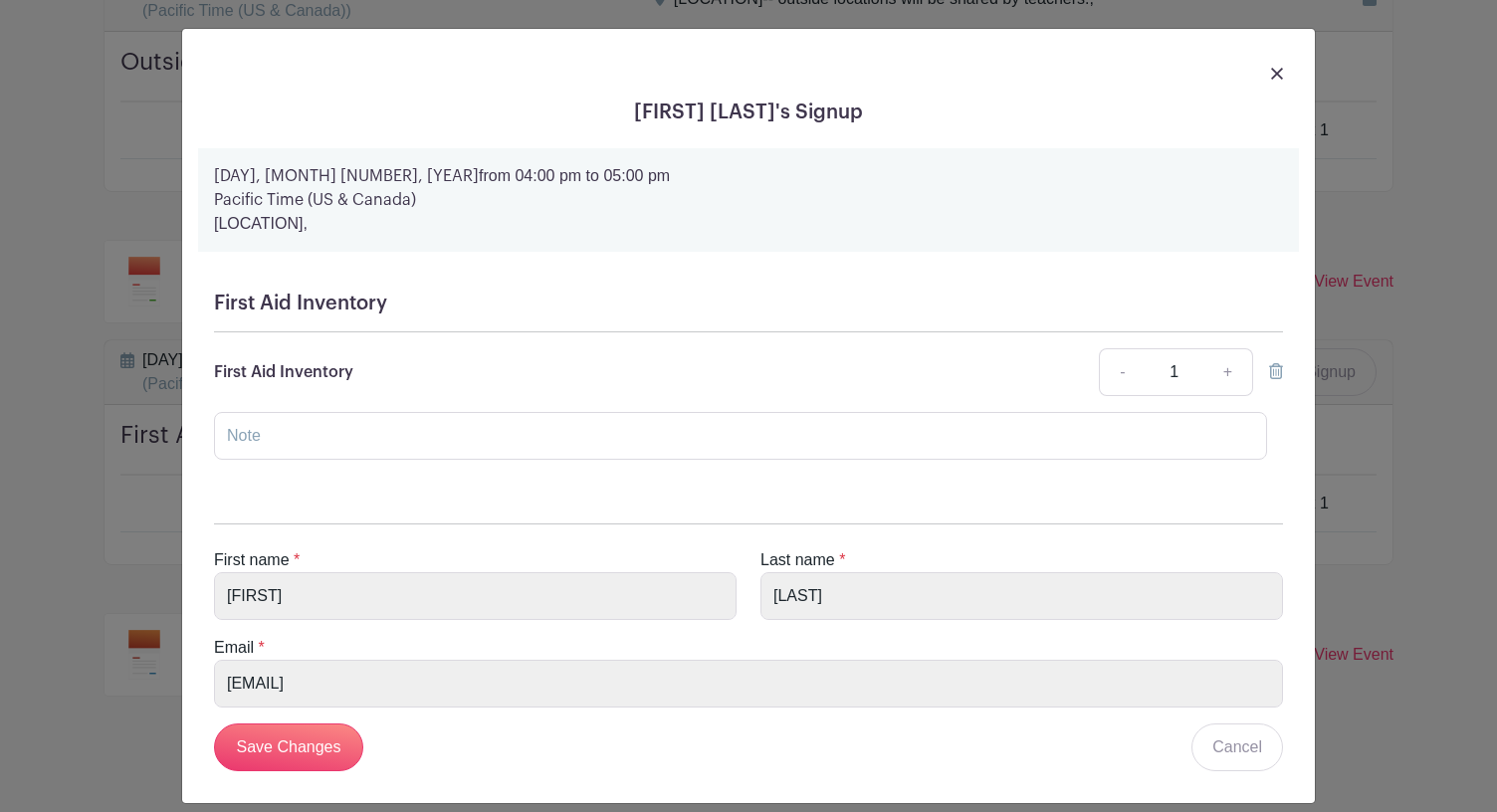 click 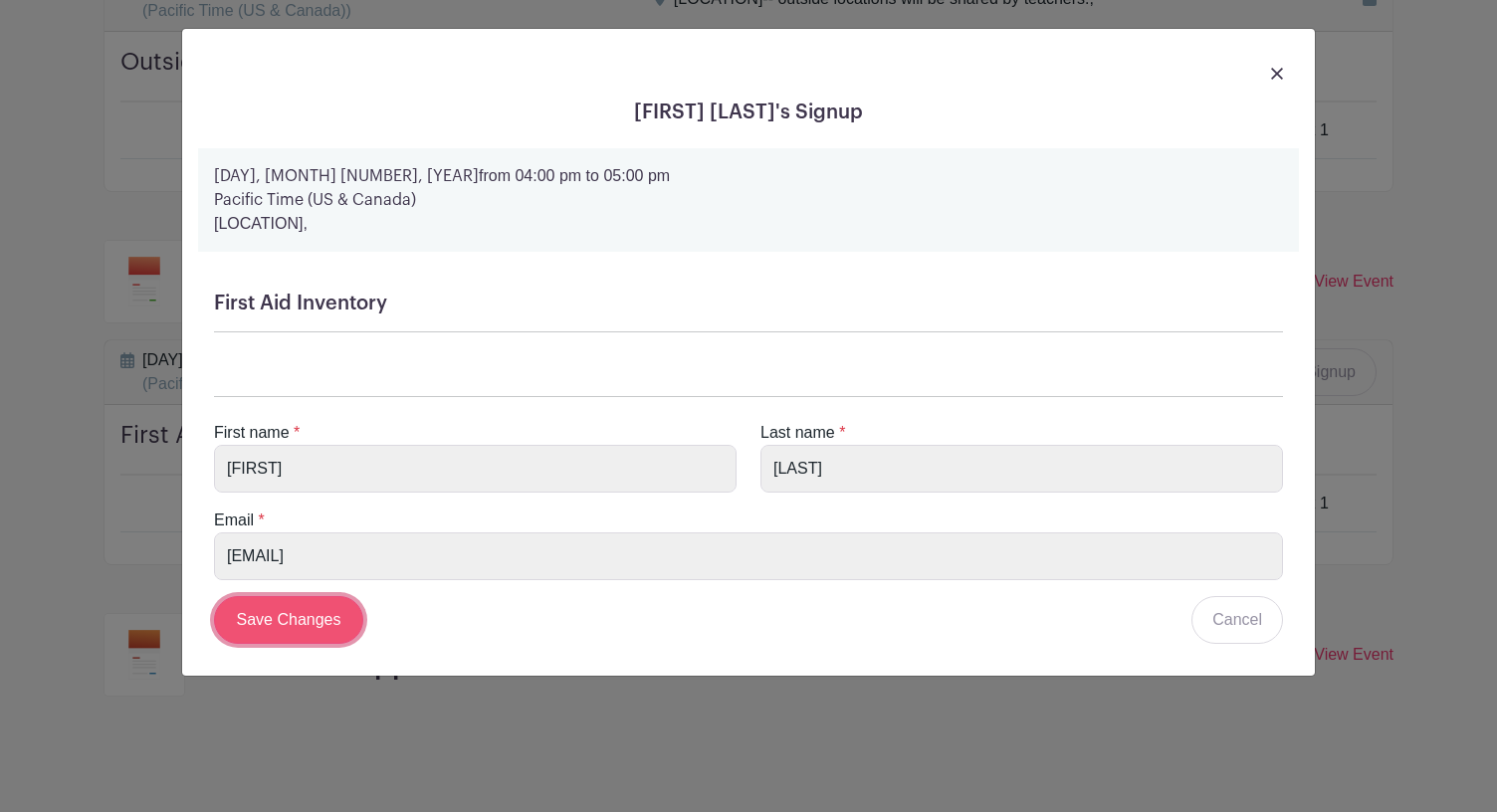 click on "Save Changes" at bounding box center (289, 620) 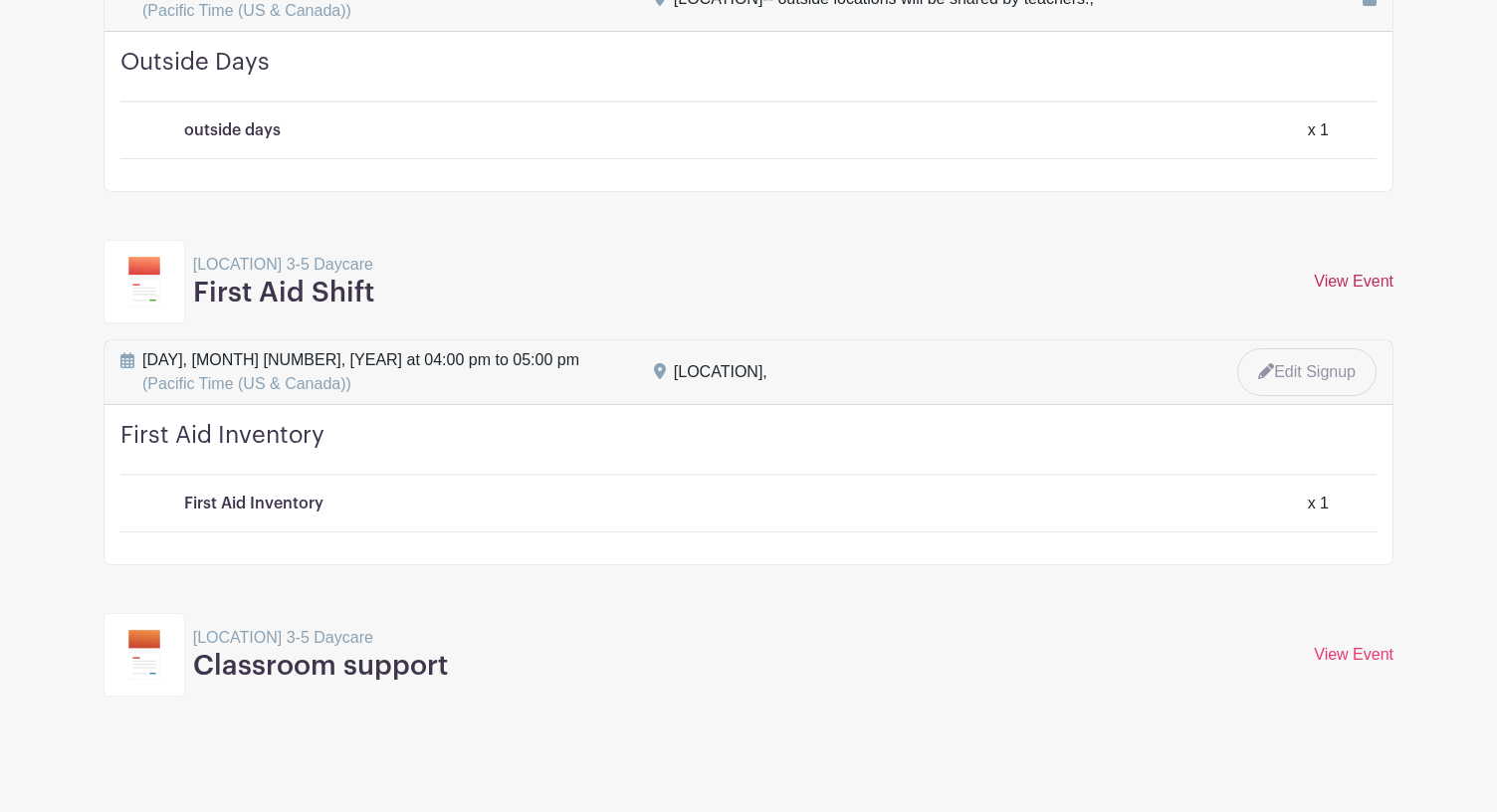 click on "View Event" at bounding box center (1354, 281) 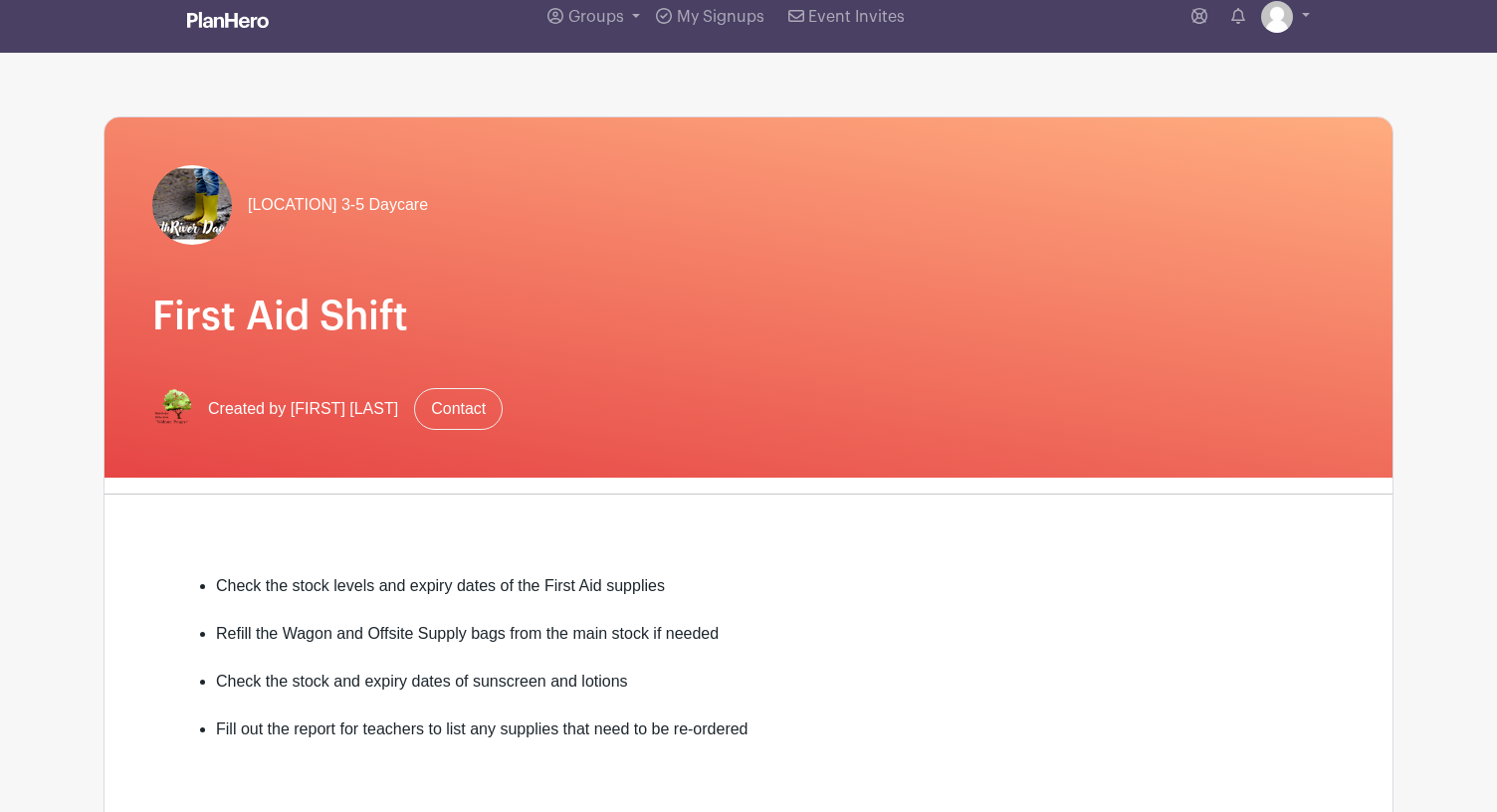 scroll, scrollTop: 9, scrollLeft: 0, axis: vertical 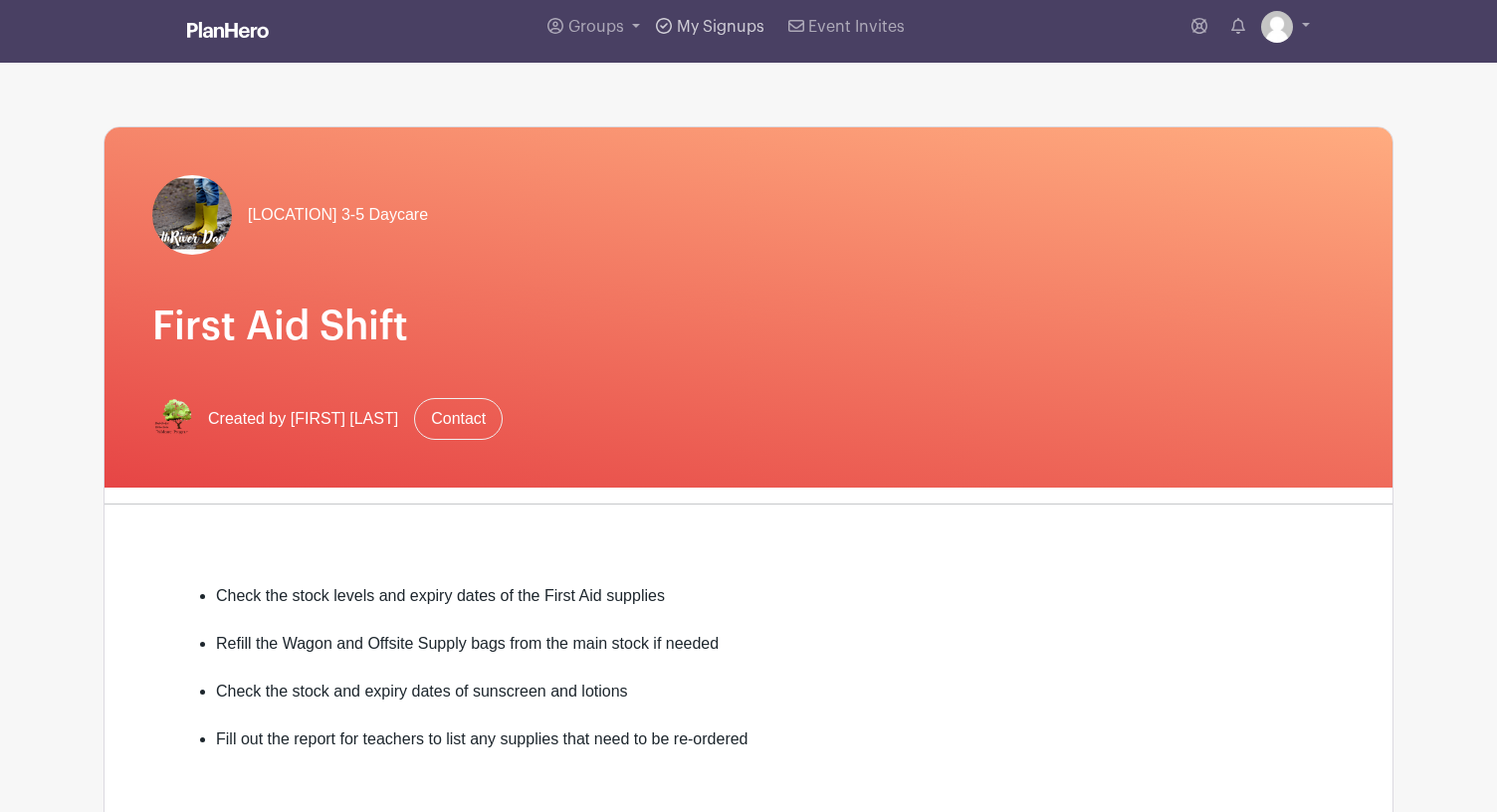 click on "My Signups" at bounding box center [721, 27] 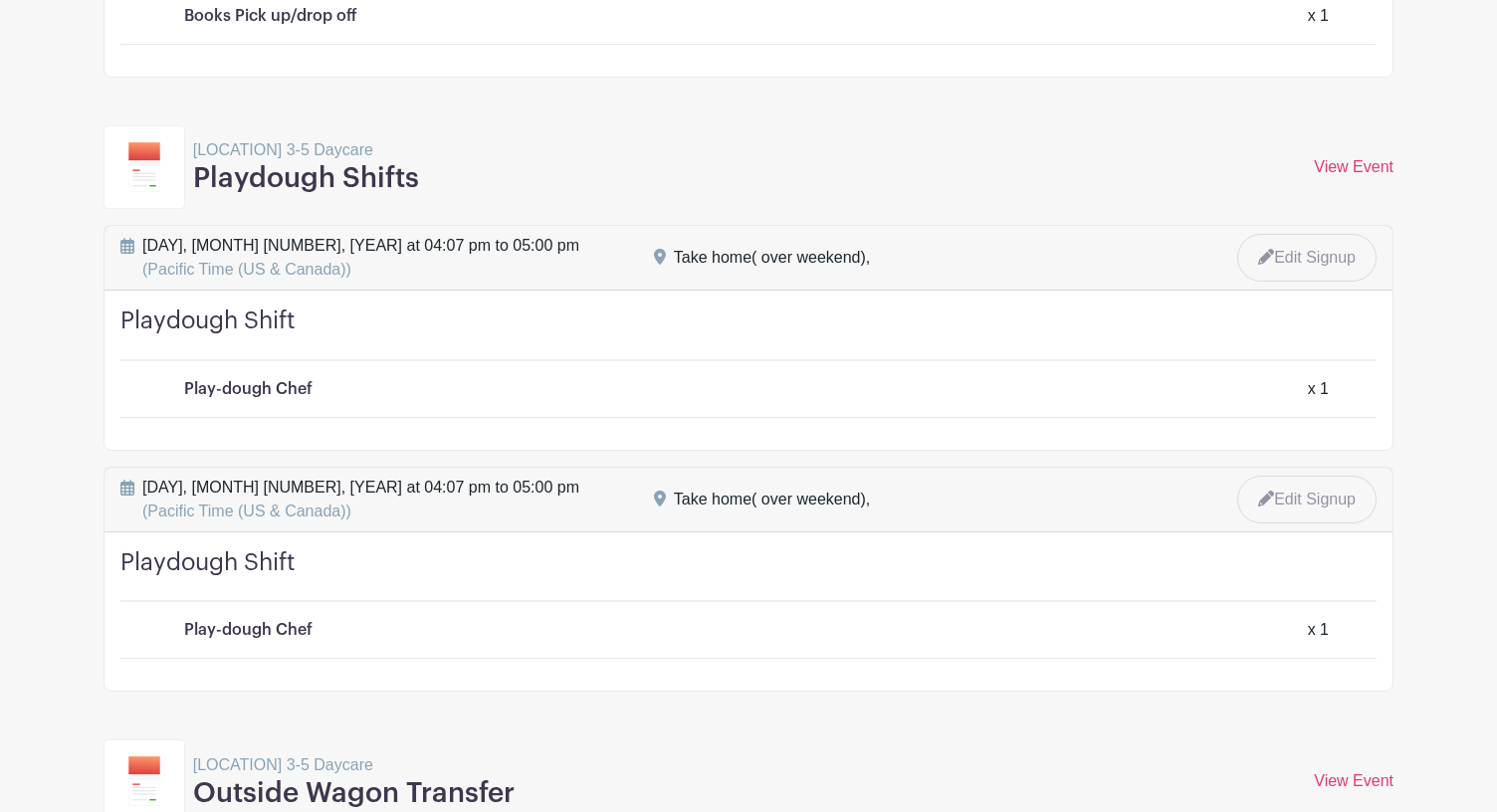scroll, scrollTop: 562, scrollLeft: 0, axis: vertical 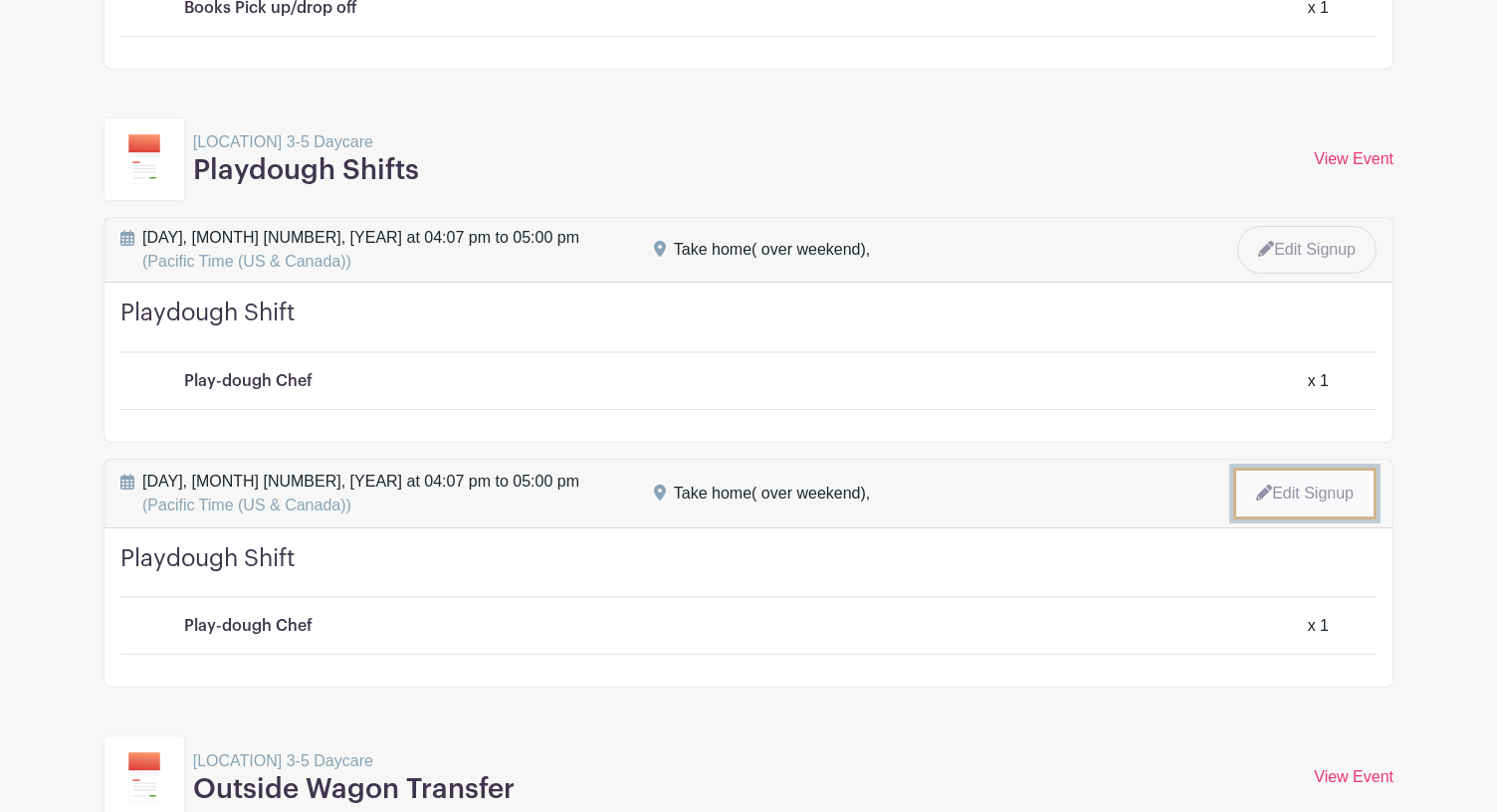 click on "Edit Signup" at bounding box center [1305, 494] 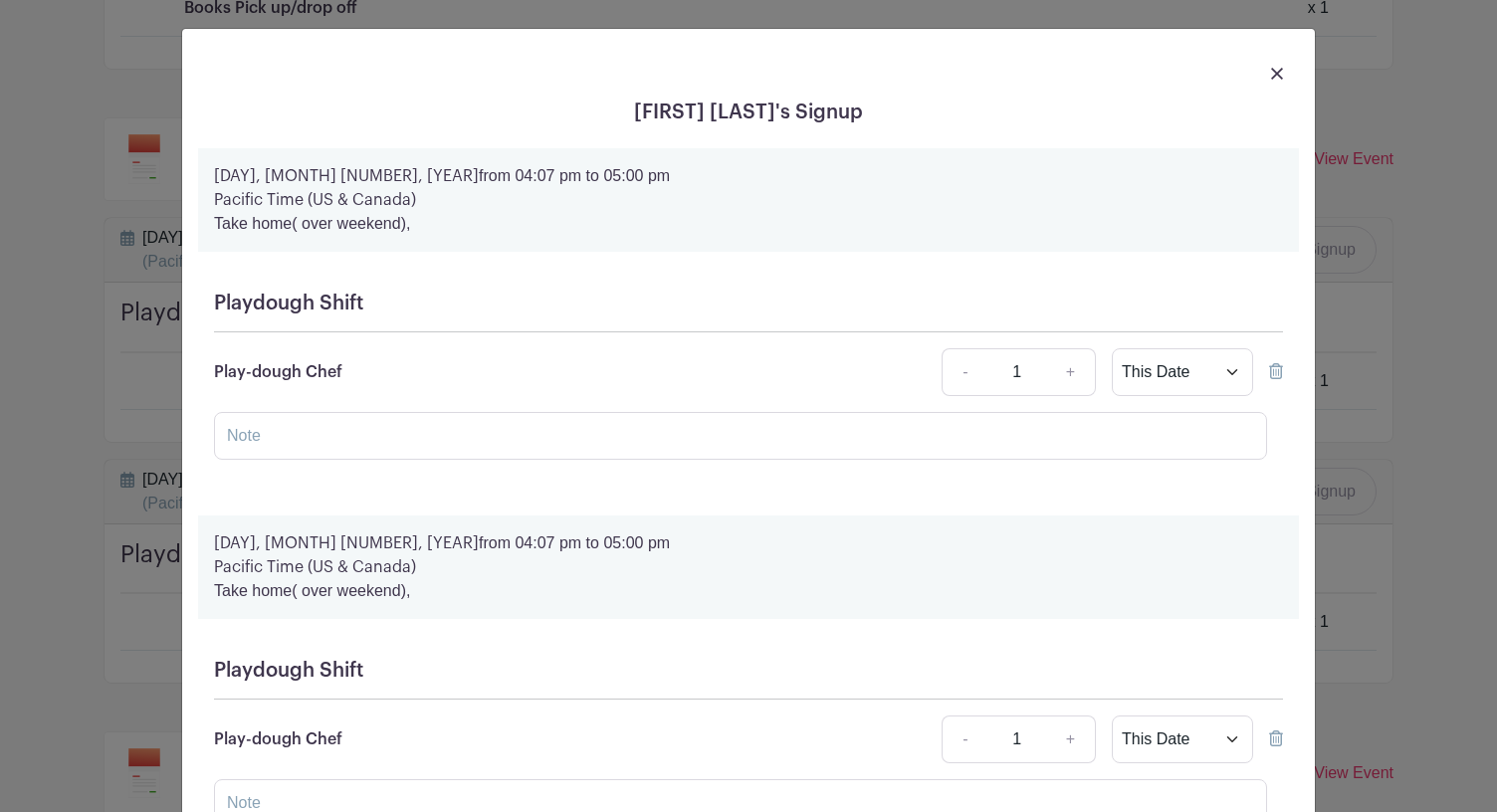 click 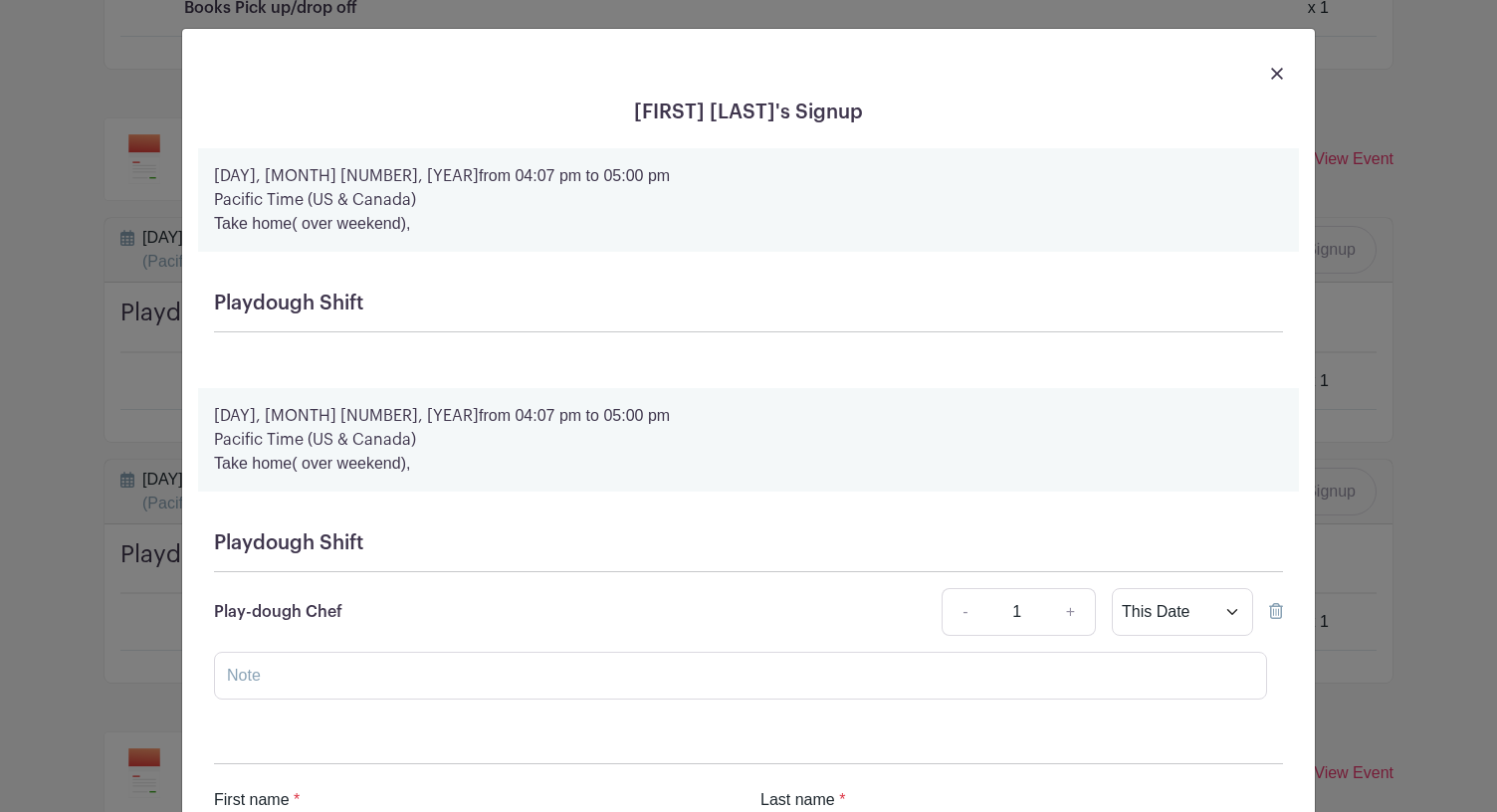 click 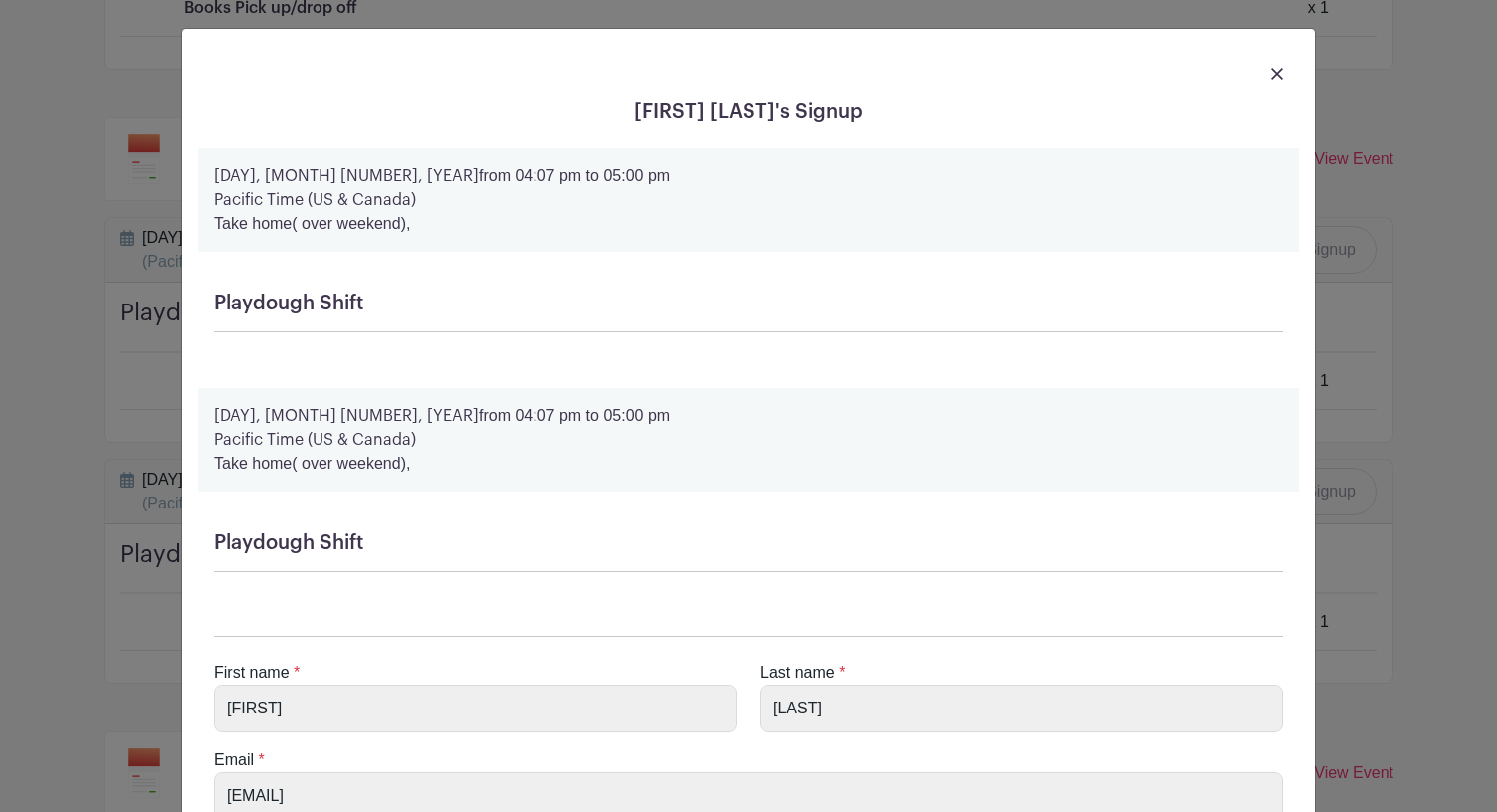 scroll, scrollTop: 131, scrollLeft: 0, axis: vertical 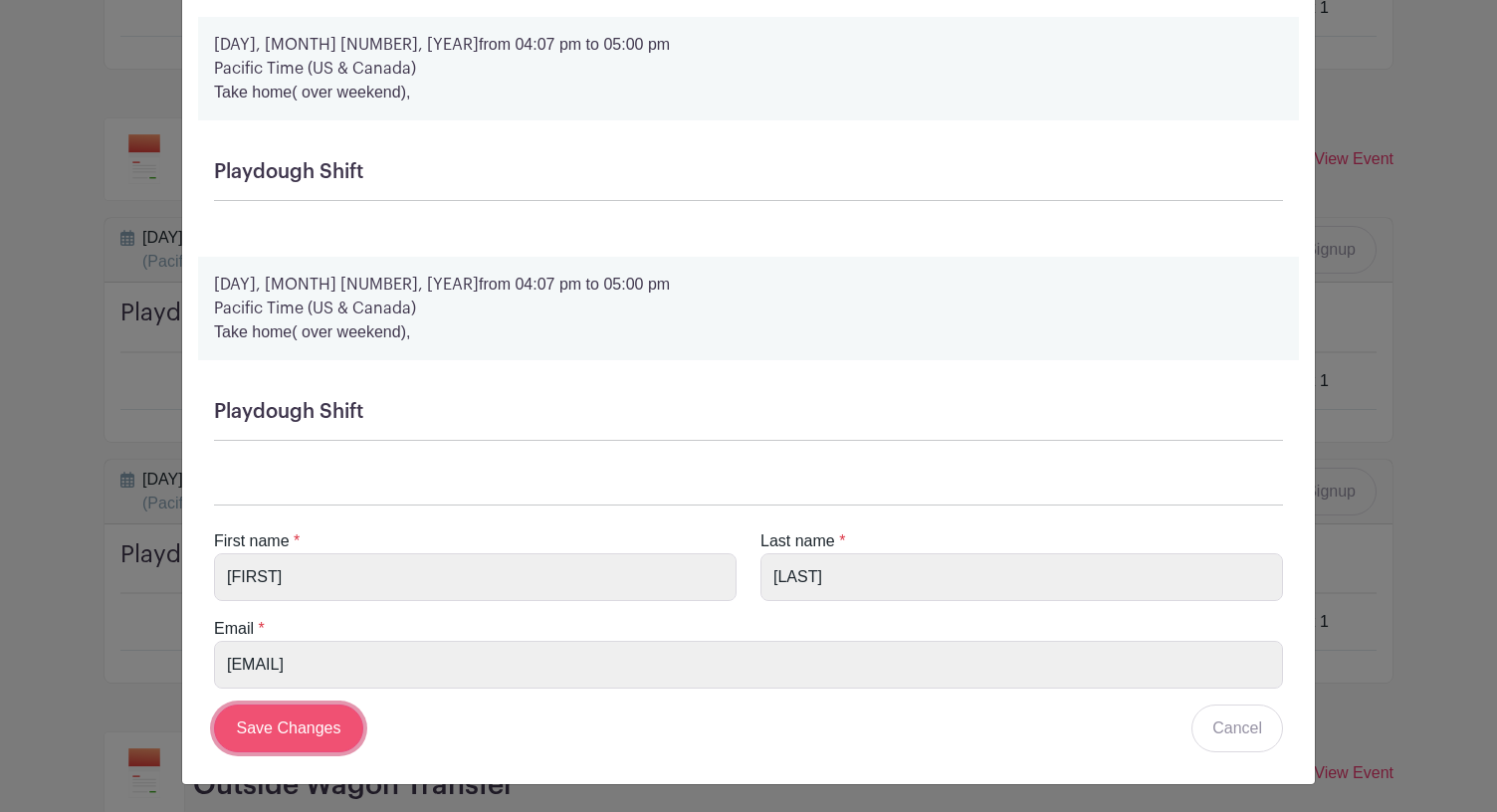 click on "Save Changes" at bounding box center [289, 728] 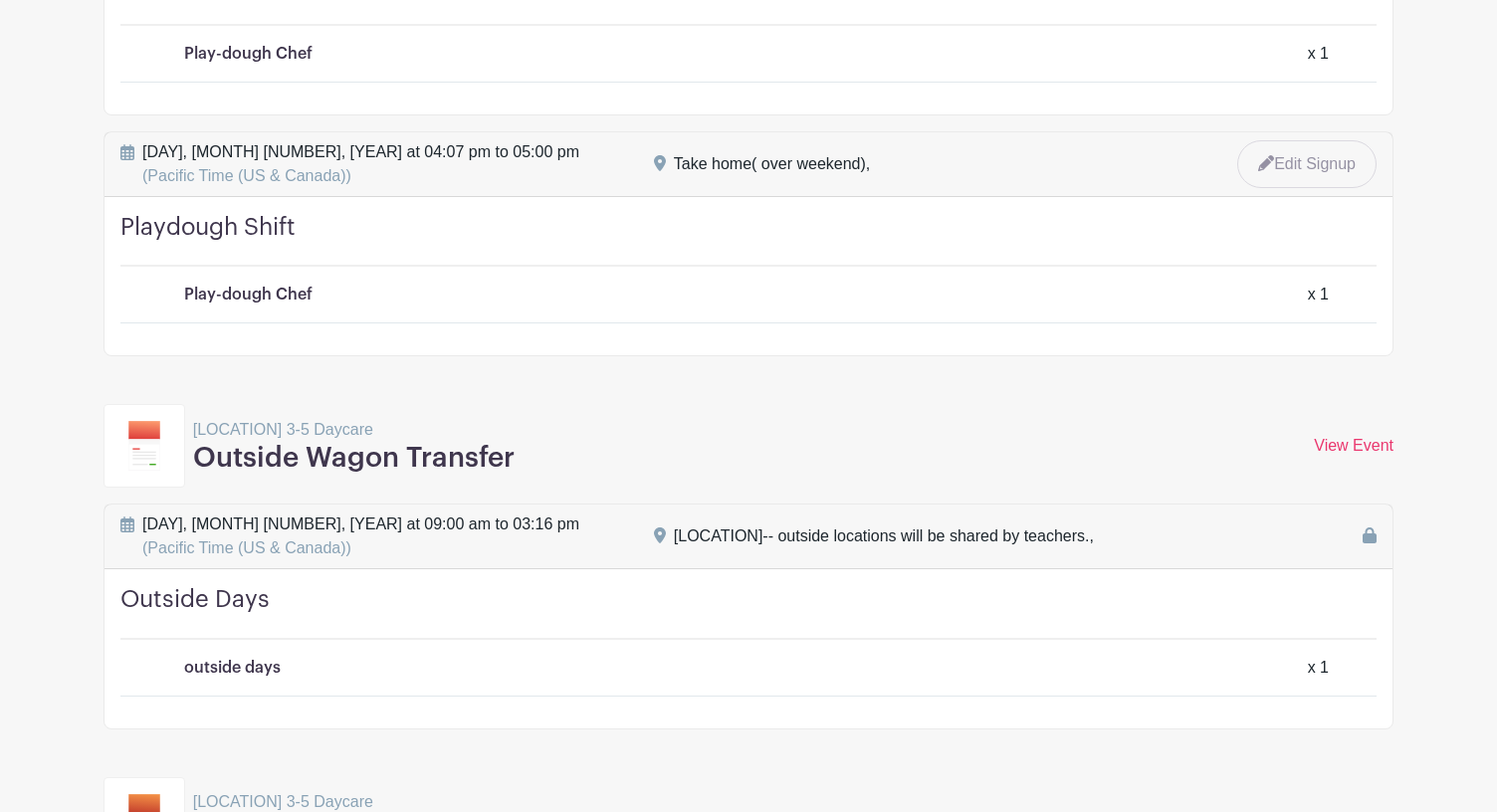 scroll, scrollTop: 929, scrollLeft: 0, axis: vertical 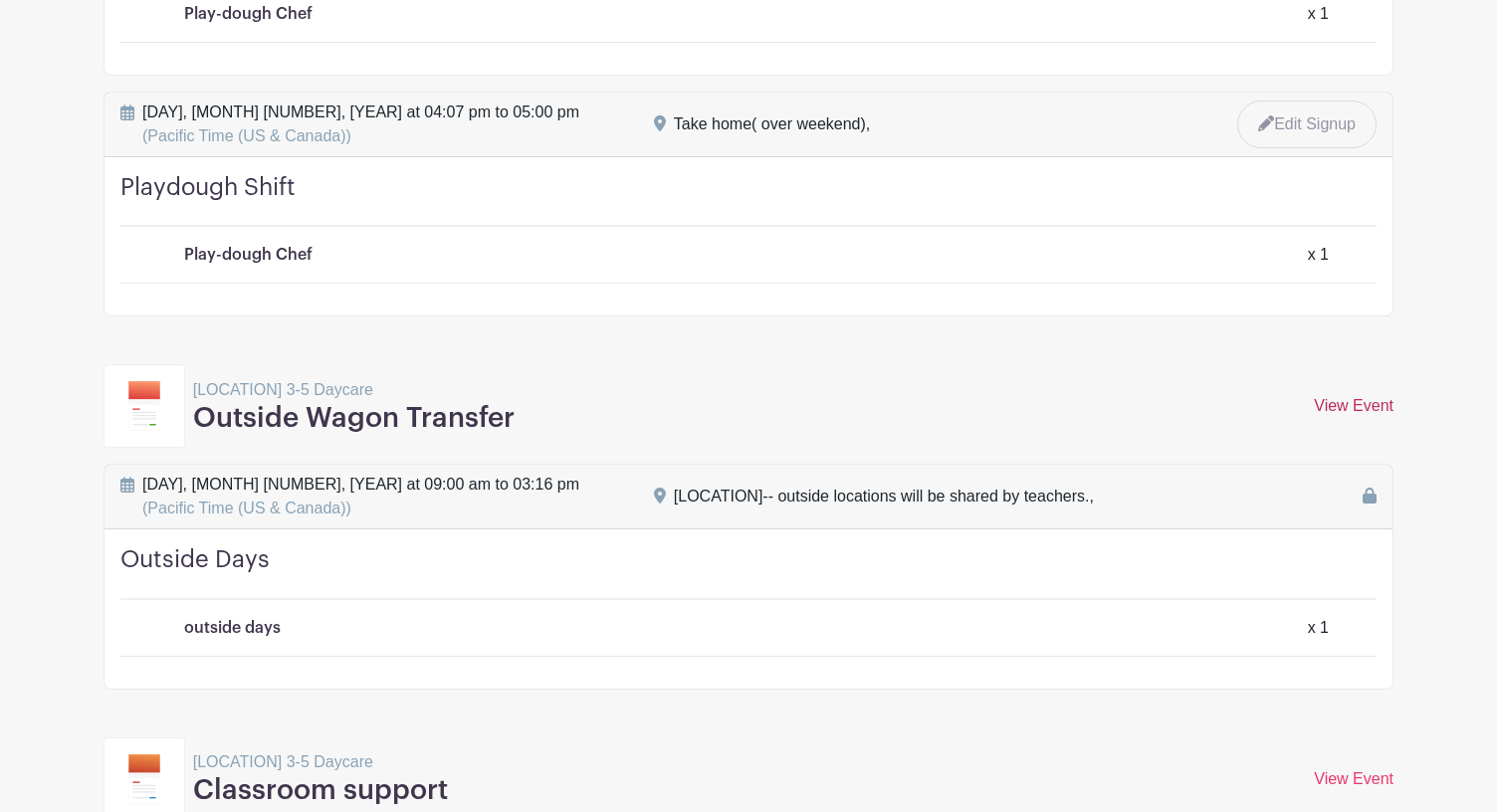 click on "View Event" at bounding box center [1354, 405] 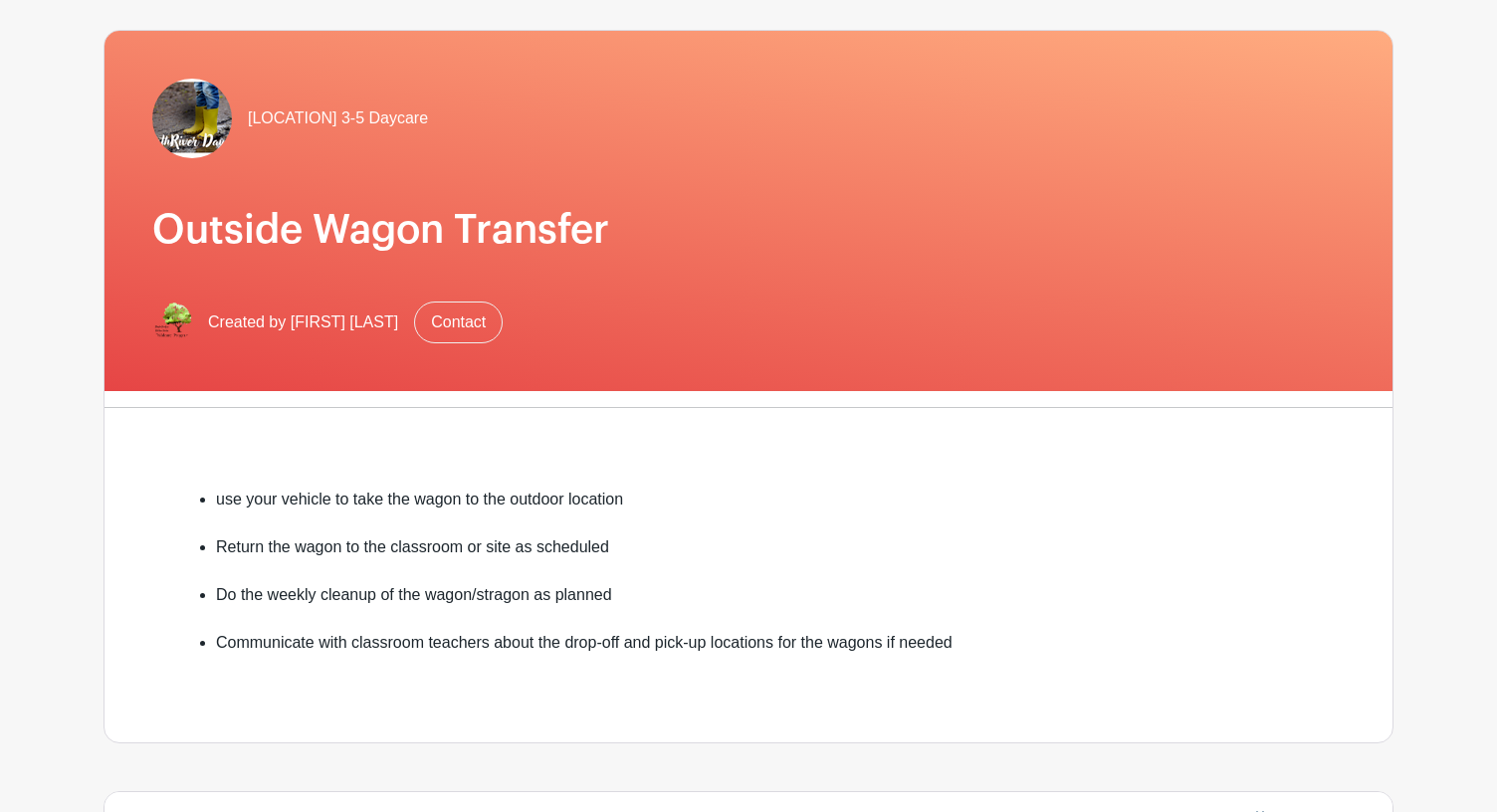 scroll, scrollTop: 0, scrollLeft: 0, axis: both 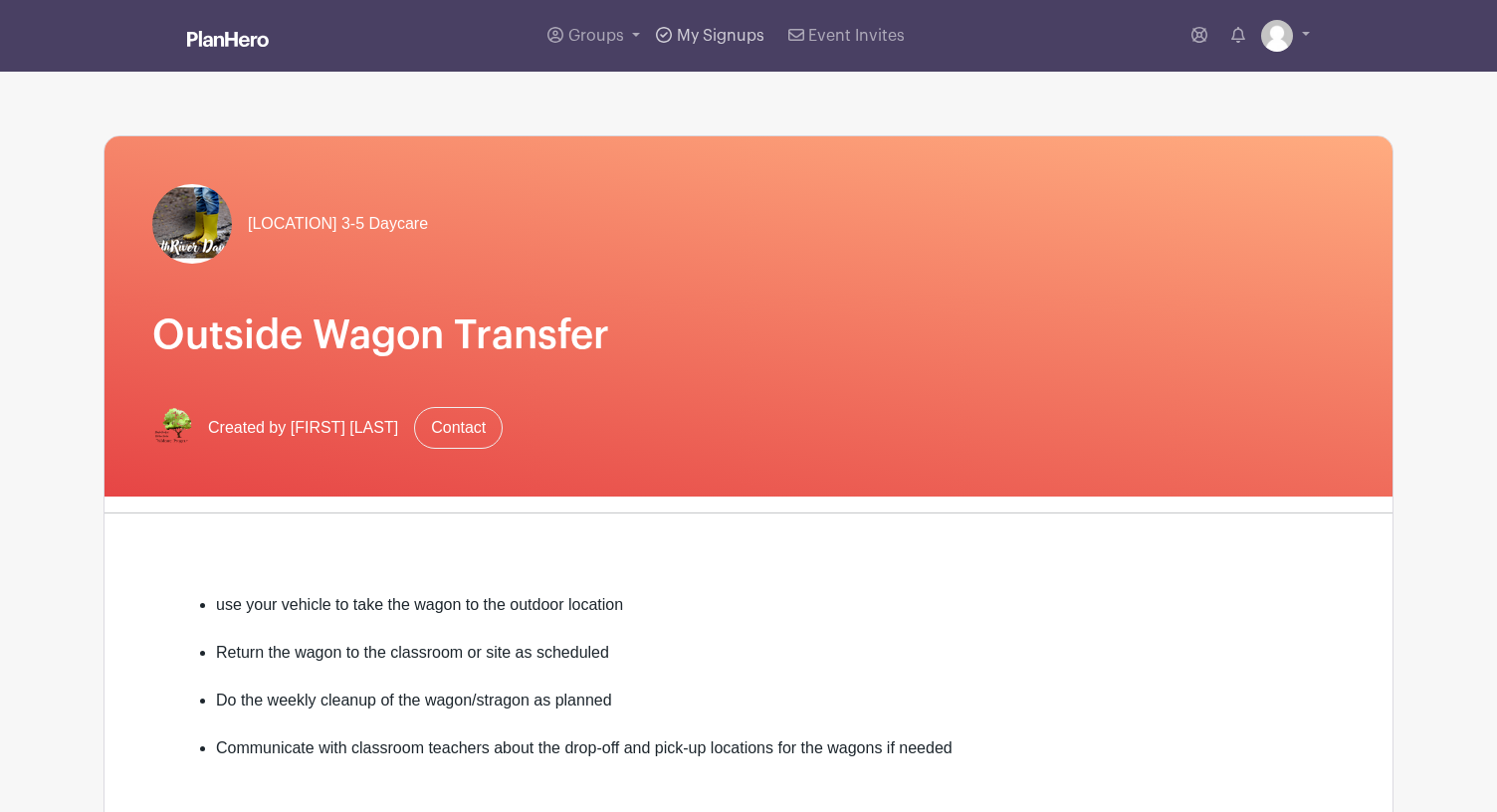 click on "My Signups" at bounding box center (721, 36) 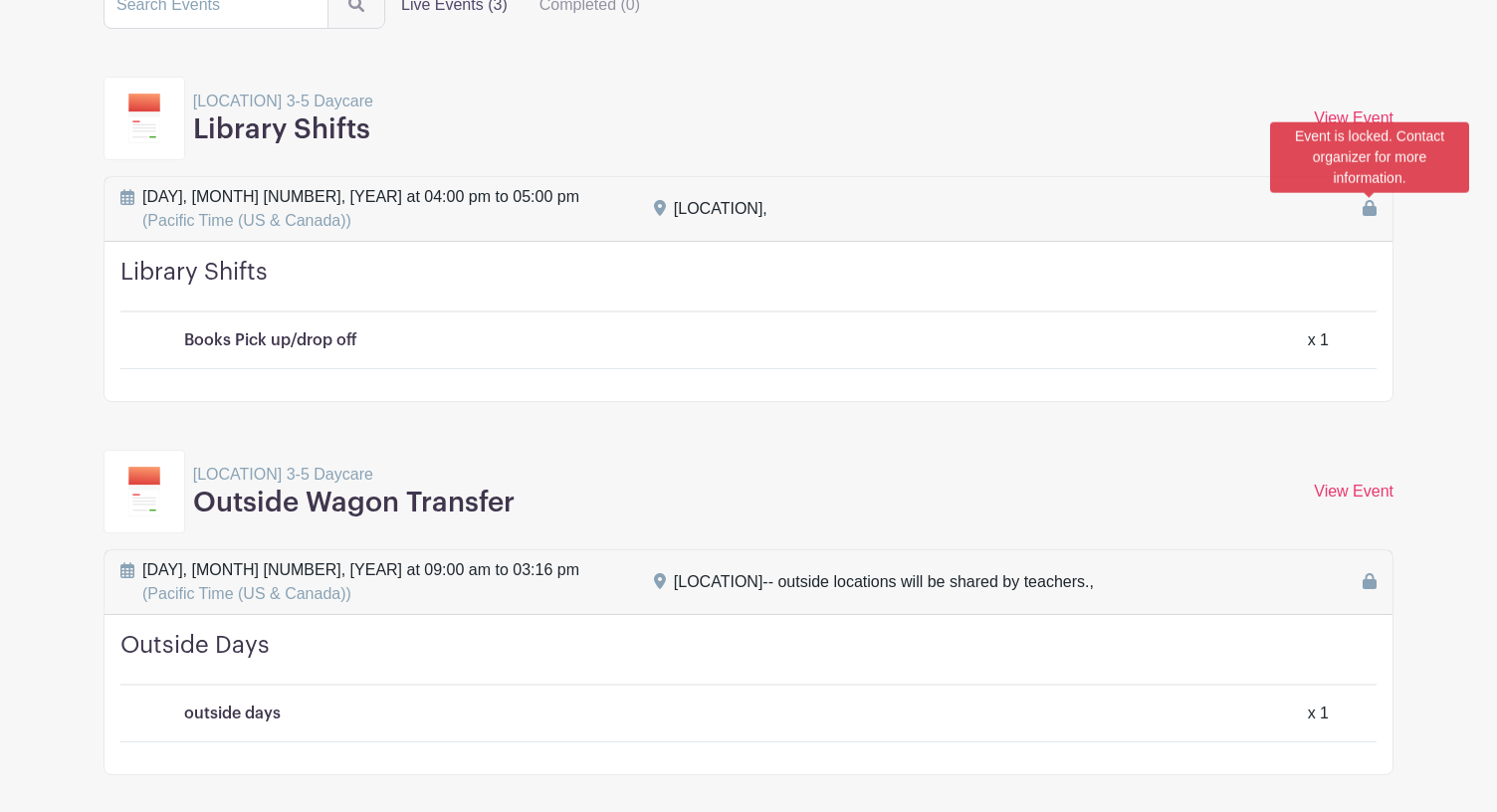 scroll, scrollTop: 271, scrollLeft: 0, axis: vertical 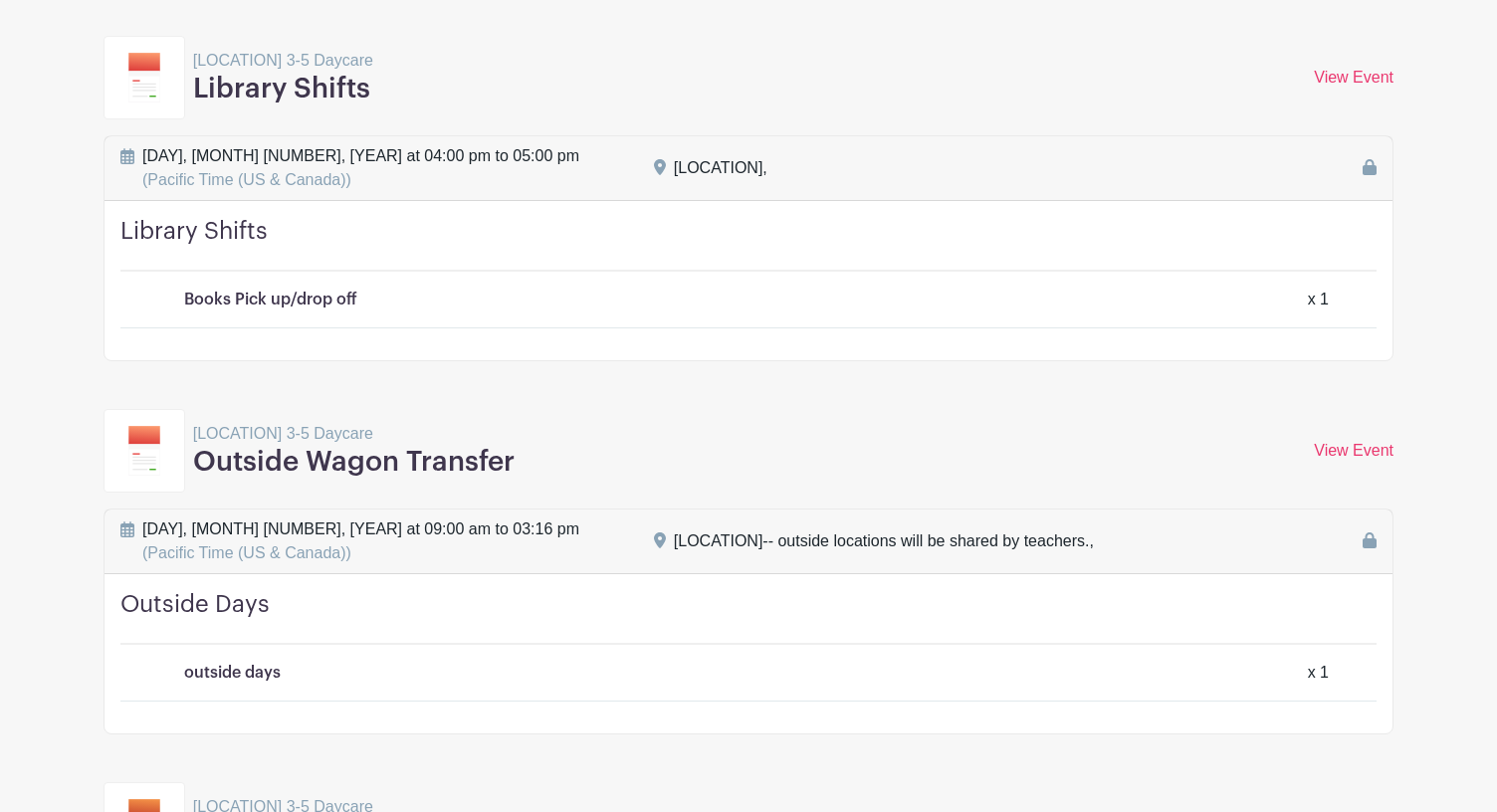click at bounding box center (1282, 541) 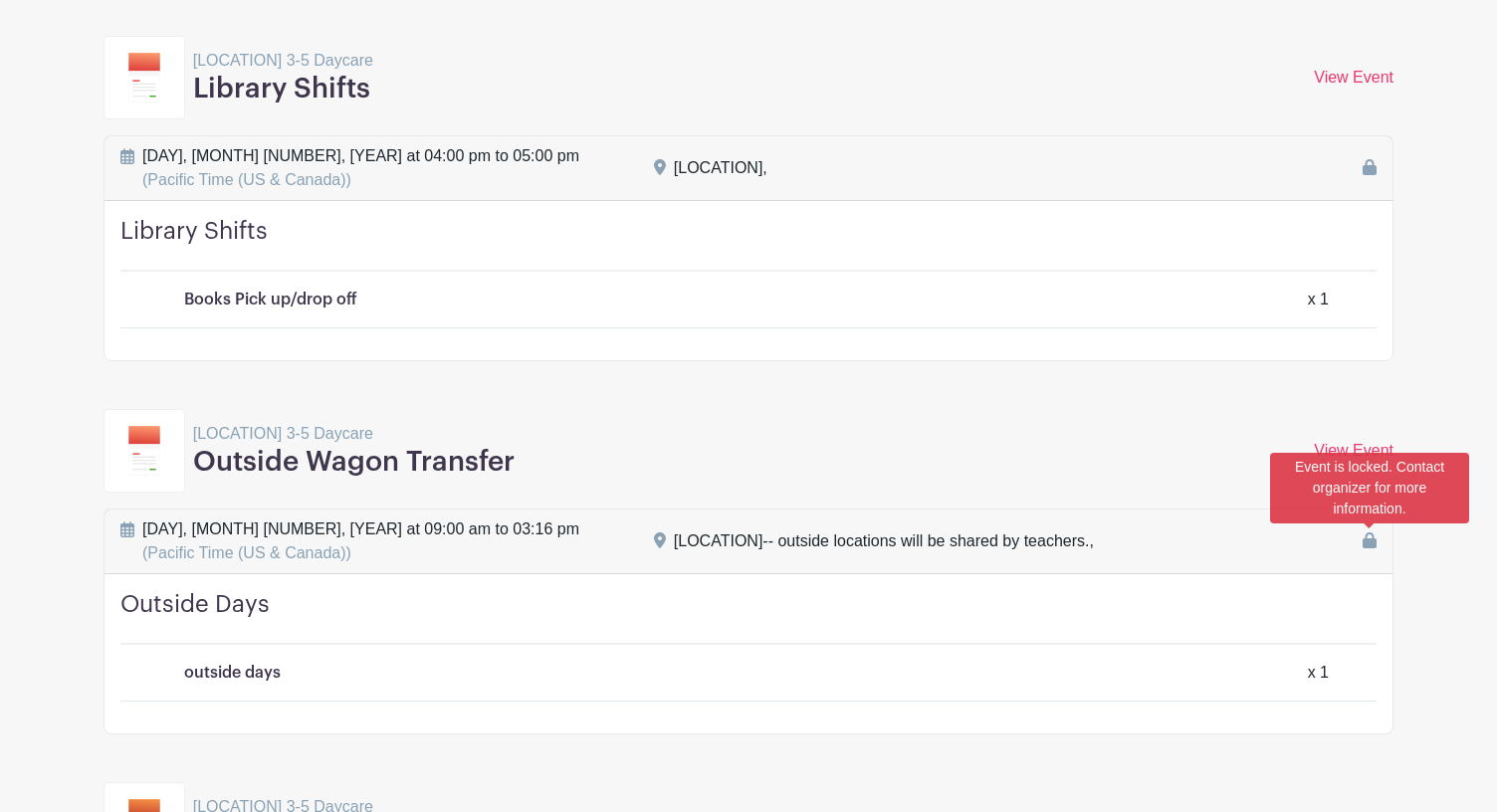 click 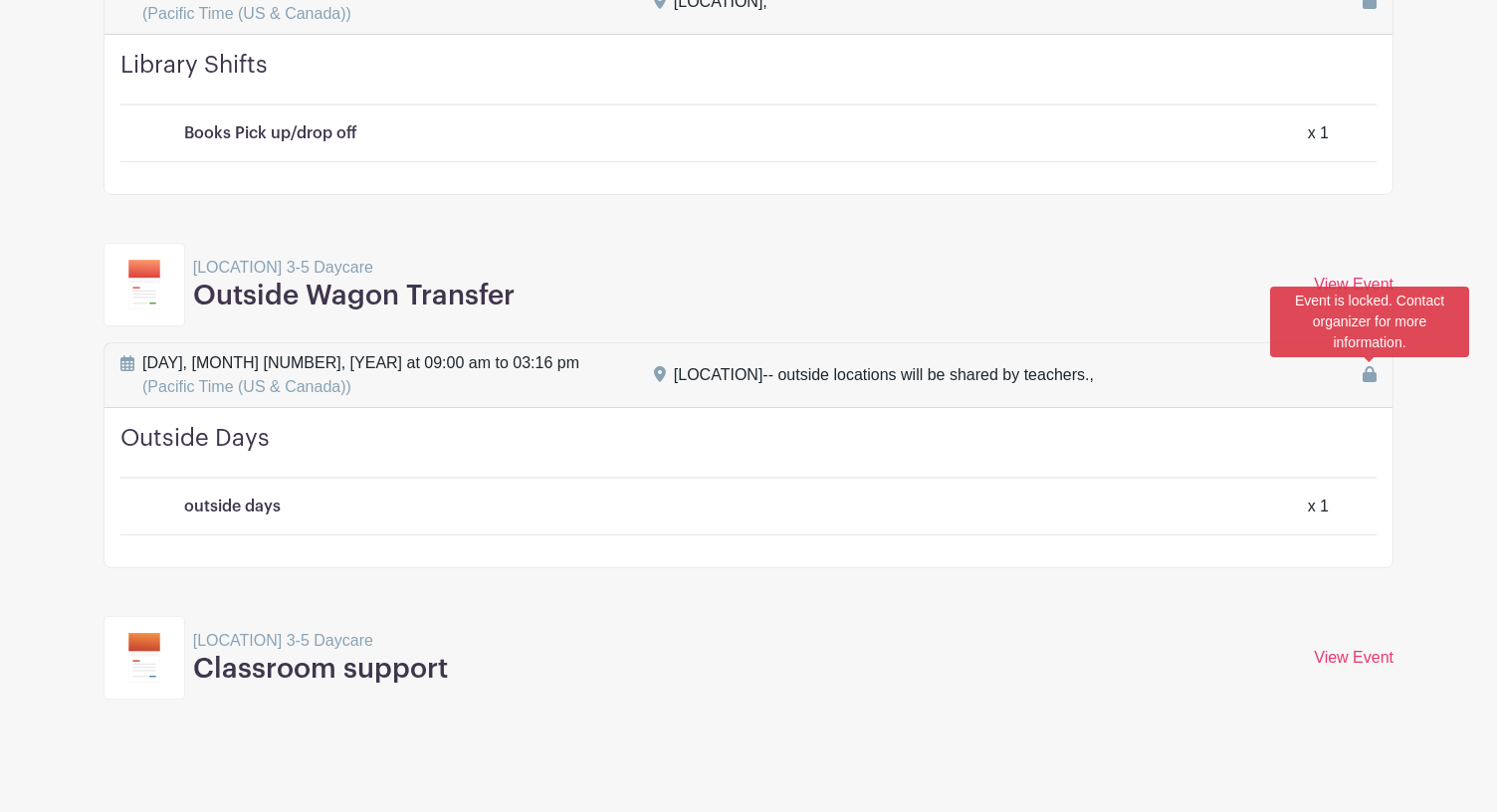 scroll, scrollTop: 444, scrollLeft: 0, axis: vertical 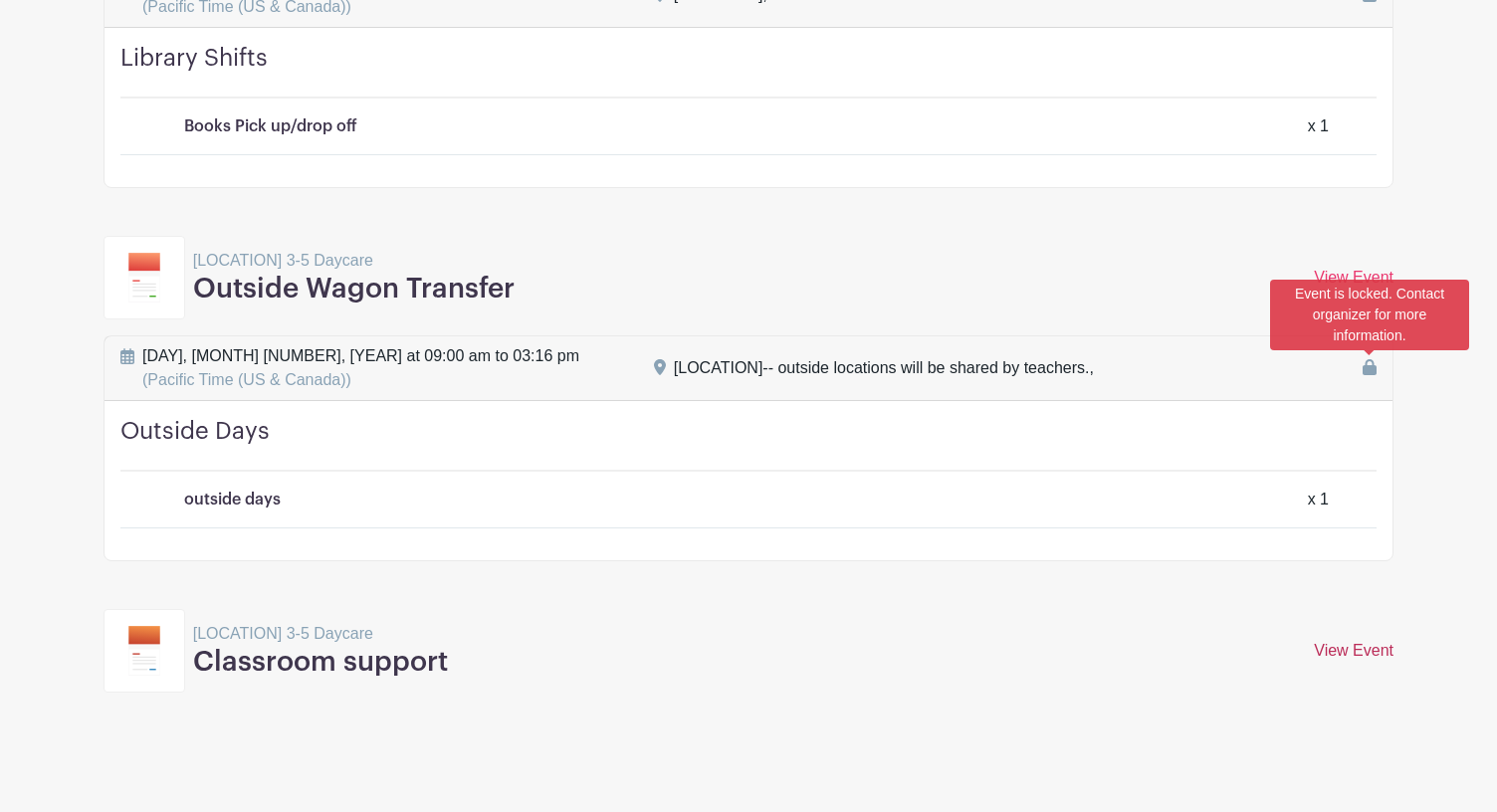 click on "View Event" at bounding box center [1354, 650] 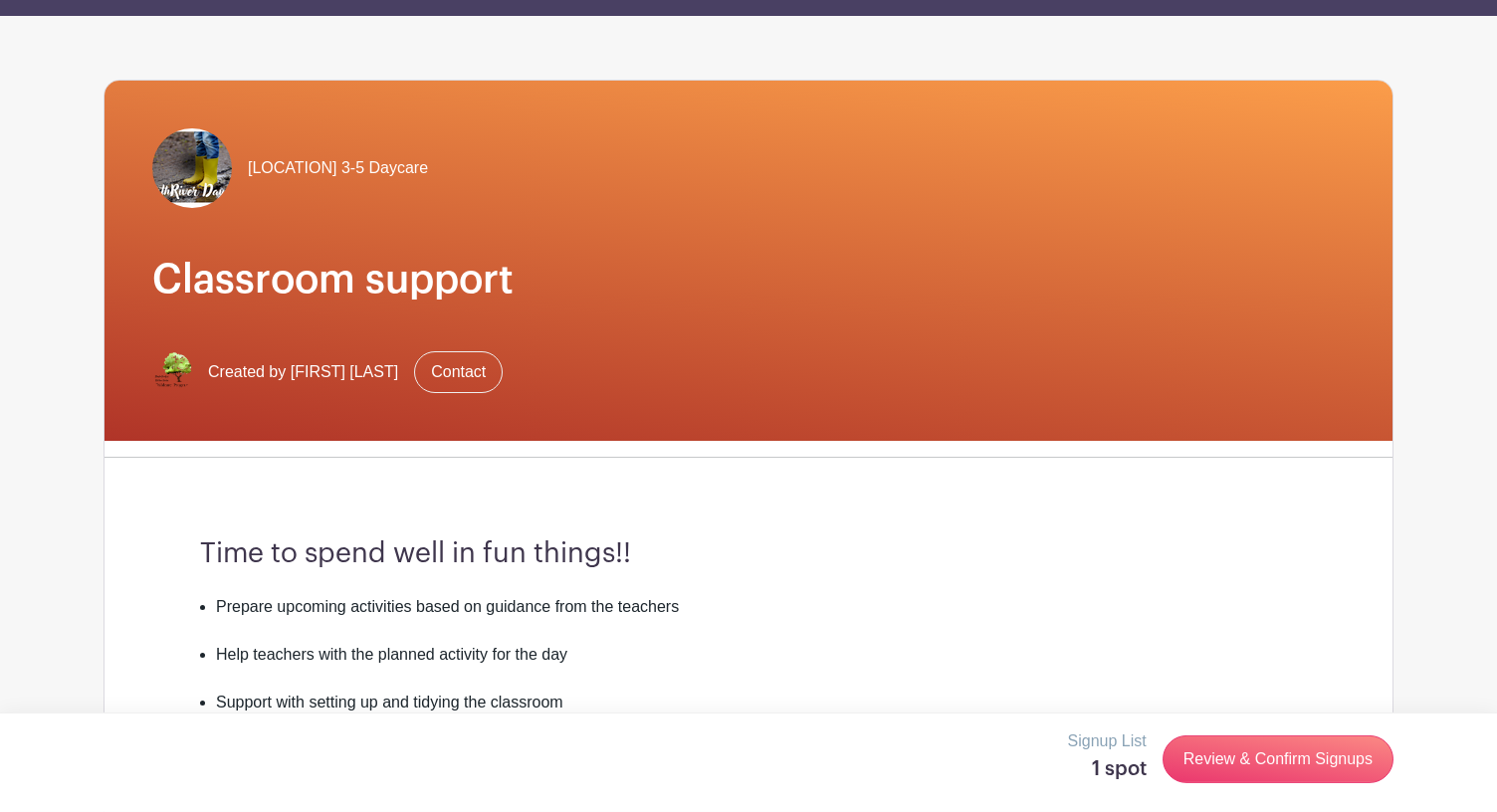 scroll, scrollTop: 0, scrollLeft: 0, axis: both 